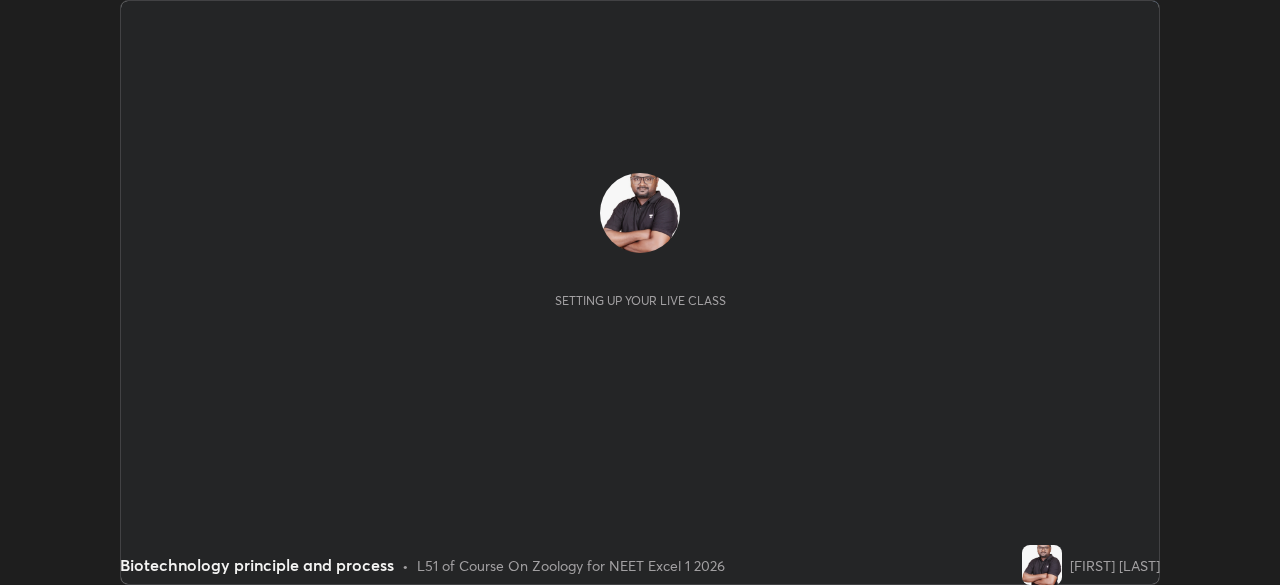 scroll, scrollTop: 0, scrollLeft: 0, axis: both 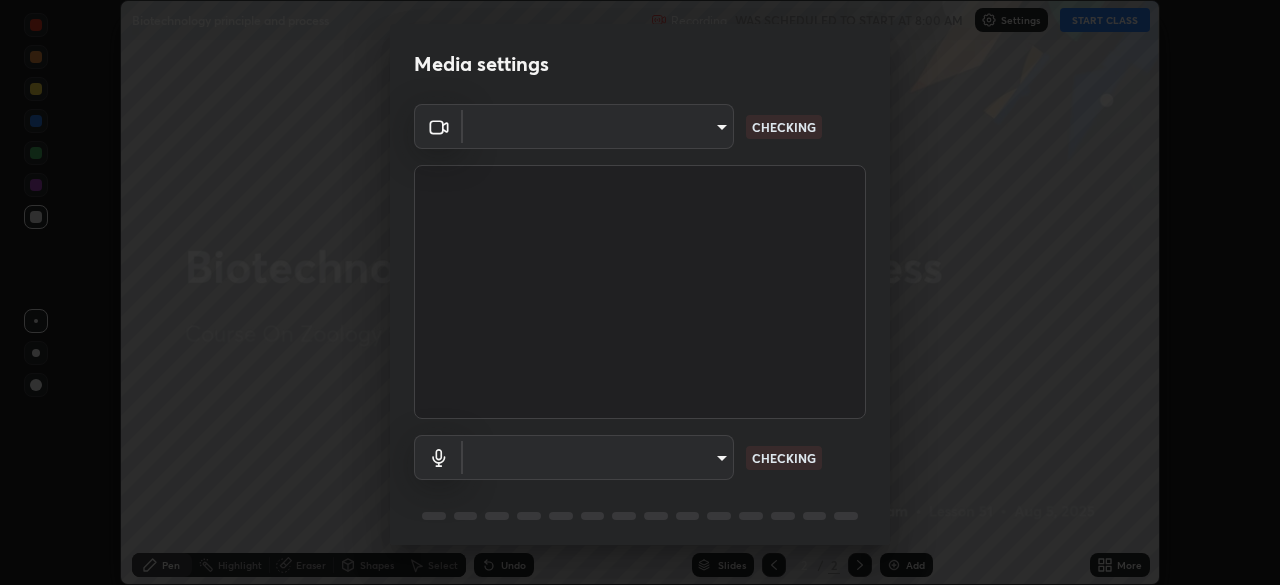 type on "f7a3972b1aa4ccc2bb278f1e0e3147348a18408e8ce32c2dd239d99c5c07823a" 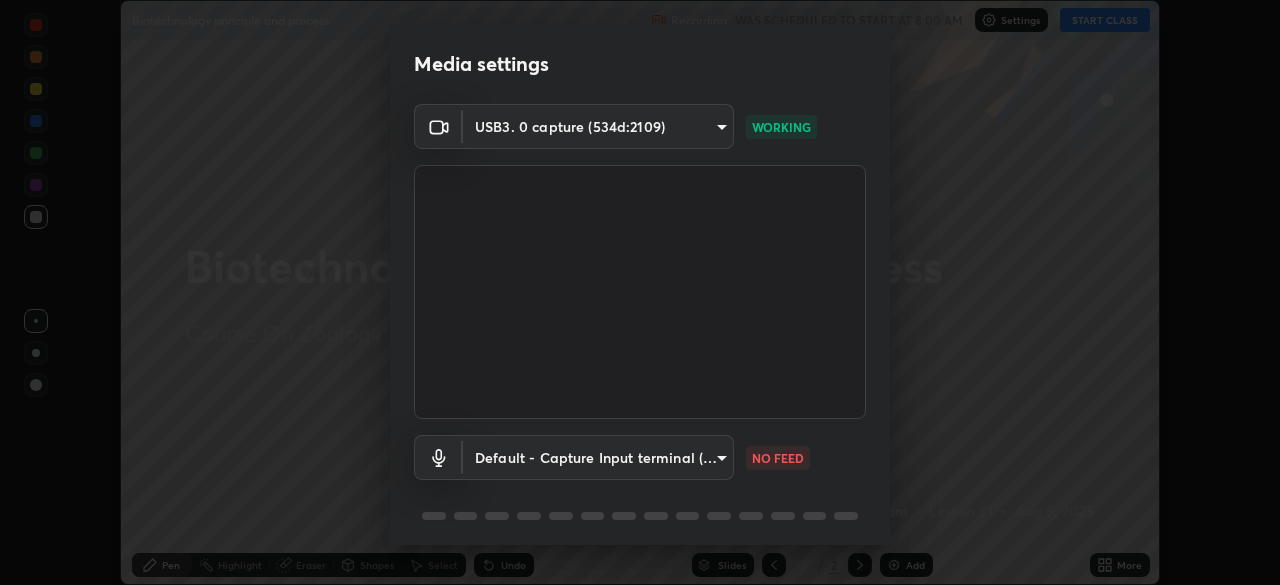 click on "Erase all Biotechnology principle and process Recording WAS SCHEDULED TO START AT  8:00 AM Settings START CLASS Setting up your live class Biotechnology principle and process • L51 of Course On Zoology for NEET Excel 1 2026 [FIRST] [LAST] Pen Highlight Eraser Shapes Select Undo Slides 2 / 2 Add More No doubts shared Encourage your learners to ask a doubt for better clarity Report an issue Reason for reporting Buffering Chat not working Audio - Video sync issue Educator video quality low ​ Attach an image Report Media settings USB3. 0 capture (534d:2109) f7a3972b1aa4ccc2bb278f1e0e3147348a18408e8ce32c2dd239d99c5c07823a WORKING Default - Capture Input terminal (Digital Array MIC) default NO FEED 1 / 5 Next" at bounding box center (640, 292) 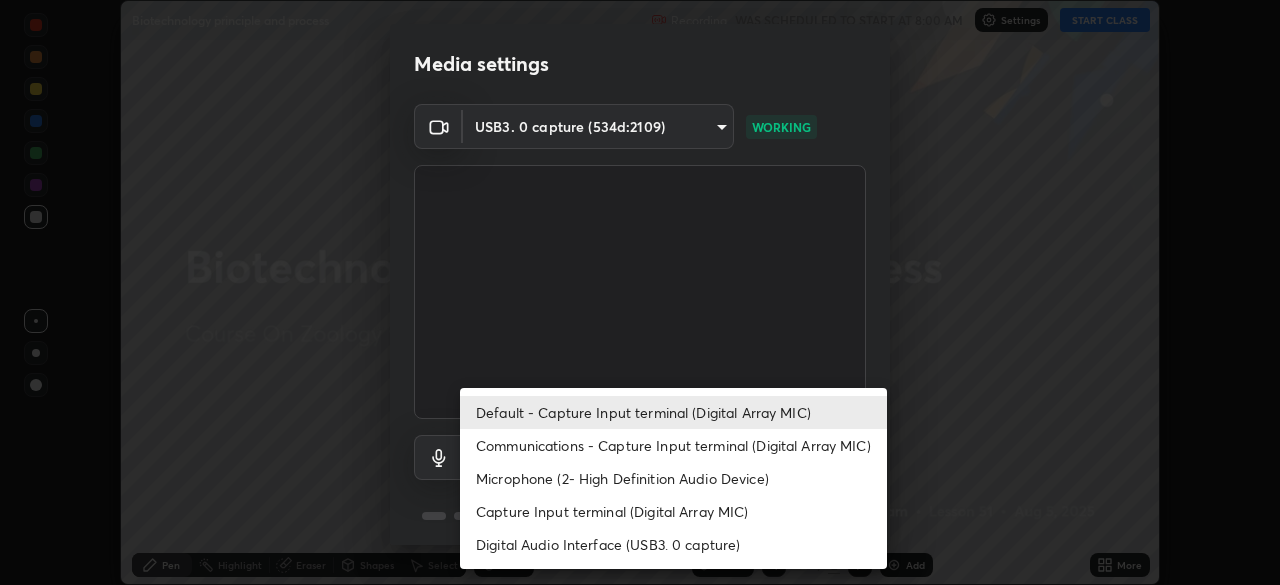 click on "Communications - Capture Input terminal (Digital Array MIC)" at bounding box center [673, 445] 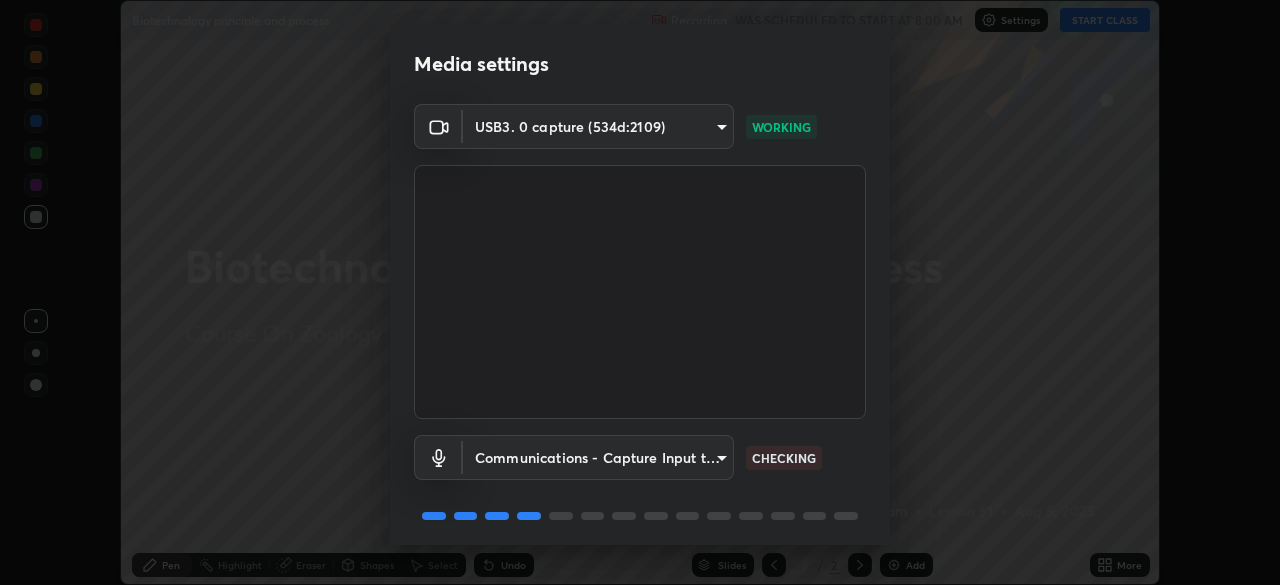 click on "Erase all Biotechnology principle and process Recording WAS SCHEDULED TO START AT  8:00 AM Settings START CLASS Setting up your live class Biotechnology principle and process • L51 of Course On Zoology for NEET Excel 1 2026 [FIRST] [LAST] Pen Highlight Eraser Shapes Select Undo Slides 2 / 2 Add More No doubts shared Encourage your learners to ask a doubt for better clarity Report an issue Reason for reporting Buffering Chat not working Audio - Video sync issue Educator video quality low ​ Attach an image Report Media settings USB3. 0 capture (534d:2109) f7a3972b1aa4ccc2bb278f1e0e3147348a18408e8ce32c2dd239d99c5c07823a WORKING Communications - Capture Input terminal (Digital Array MIC) communications CHECKING 1 / 5 Next" at bounding box center [640, 292] 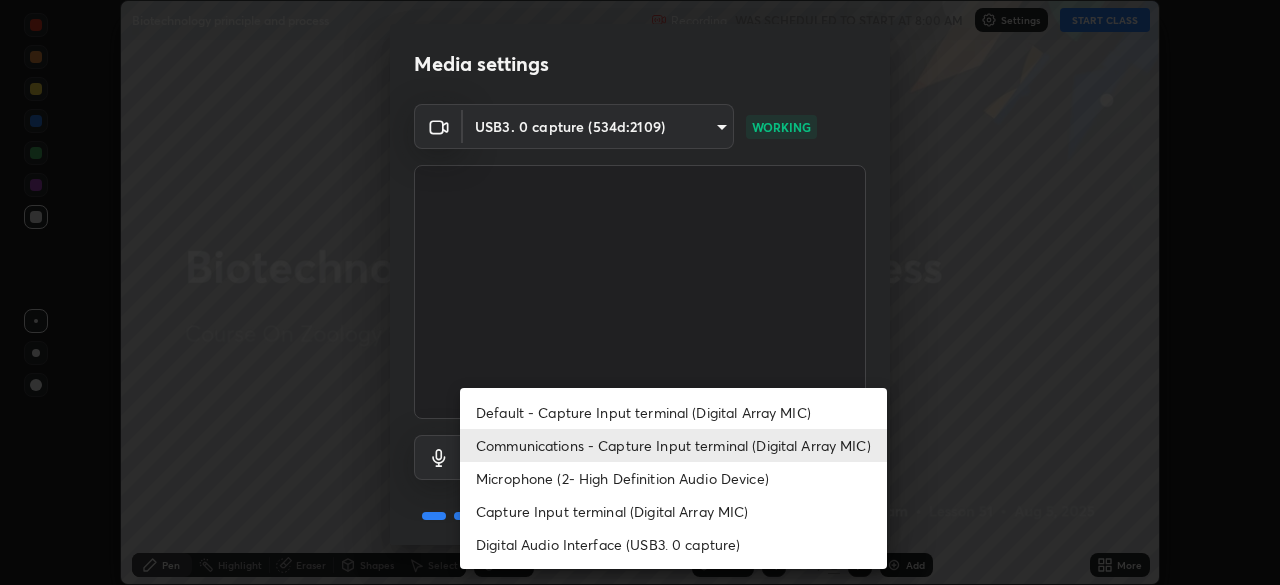 click on "Default - Capture Input terminal (Digital Array MIC)" at bounding box center [673, 412] 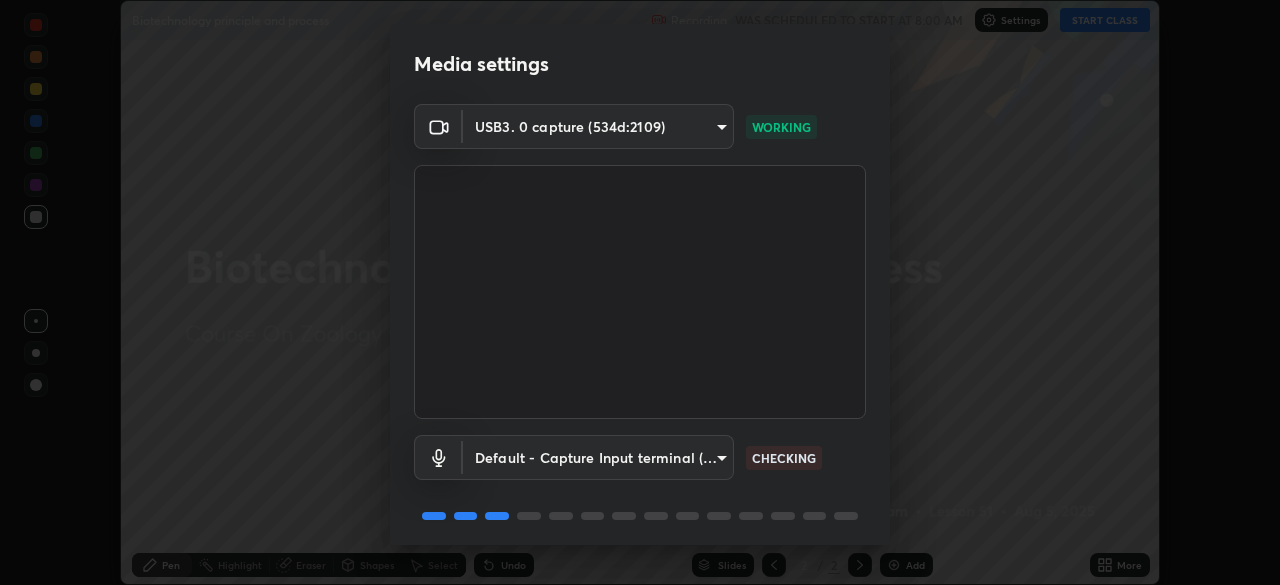 click on "Erase all Biotechnology principle and process Recording WAS SCHEDULED TO START AT  8:00 AM Settings START CLASS Setting up your live class Biotechnology principle and process • L51 of Course On Zoology for NEET Excel 1 2026 [FIRST] [LAST] Pen Highlight Eraser Shapes Select Undo Slides 2 / 2 Add More No doubts shared Encourage your learners to ask a doubt for better clarity Report an issue Reason for reporting Buffering Chat not working Audio - Video sync issue Educator video quality low ​ Attach an image Report Media settings USB3. 0 capture (534d:2109) f7a3972b1aa4ccc2bb278f1e0e3147348a18408e8ce32c2dd239d99c5c07823a WORKING Default - Capture Input terminal (Digital Array MIC) default CHECKING 1 / 5 Next" at bounding box center [640, 292] 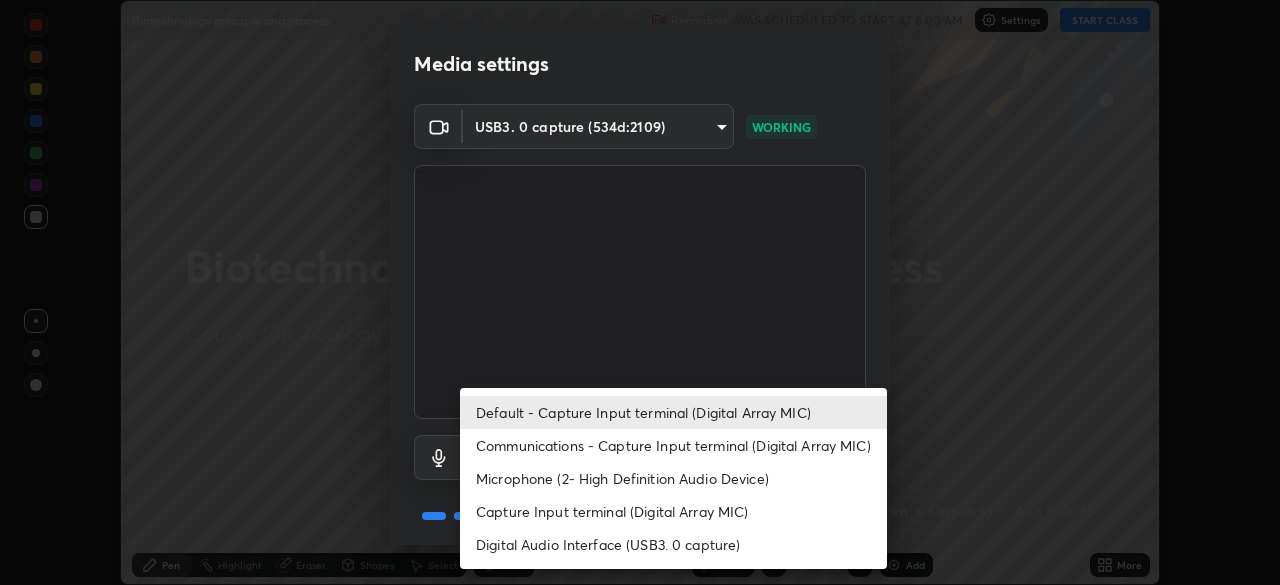 click on "Default - Capture Input terminal (Digital Array MIC)" at bounding box center [673, 412] 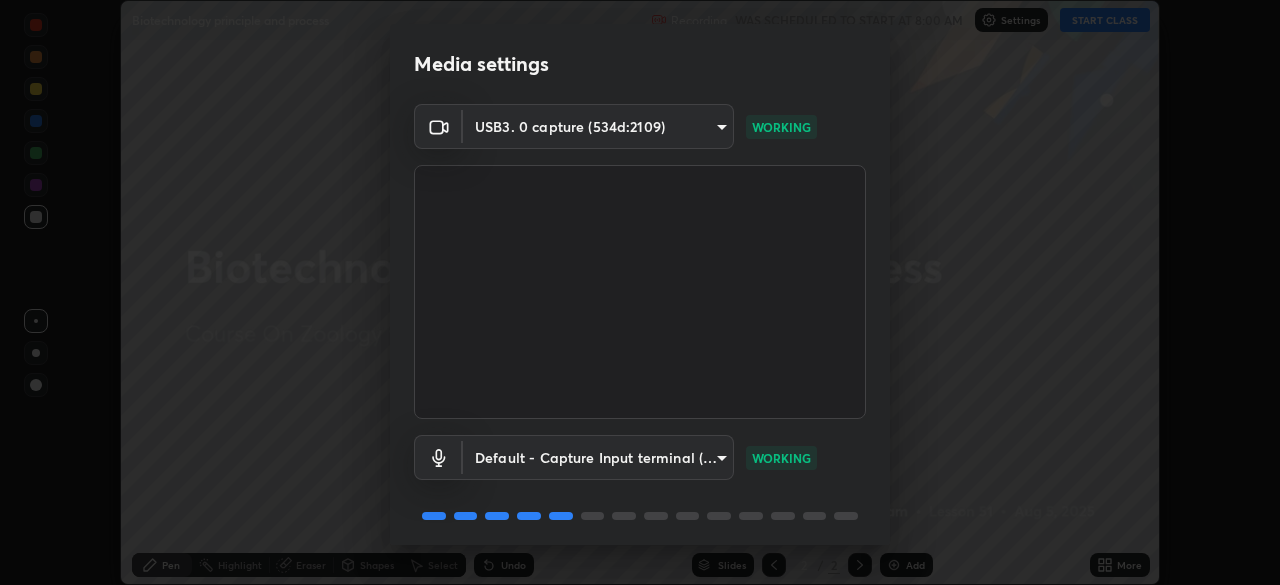 scroll, scrollTop: 55, scrollLeft: 0, axis: vertical 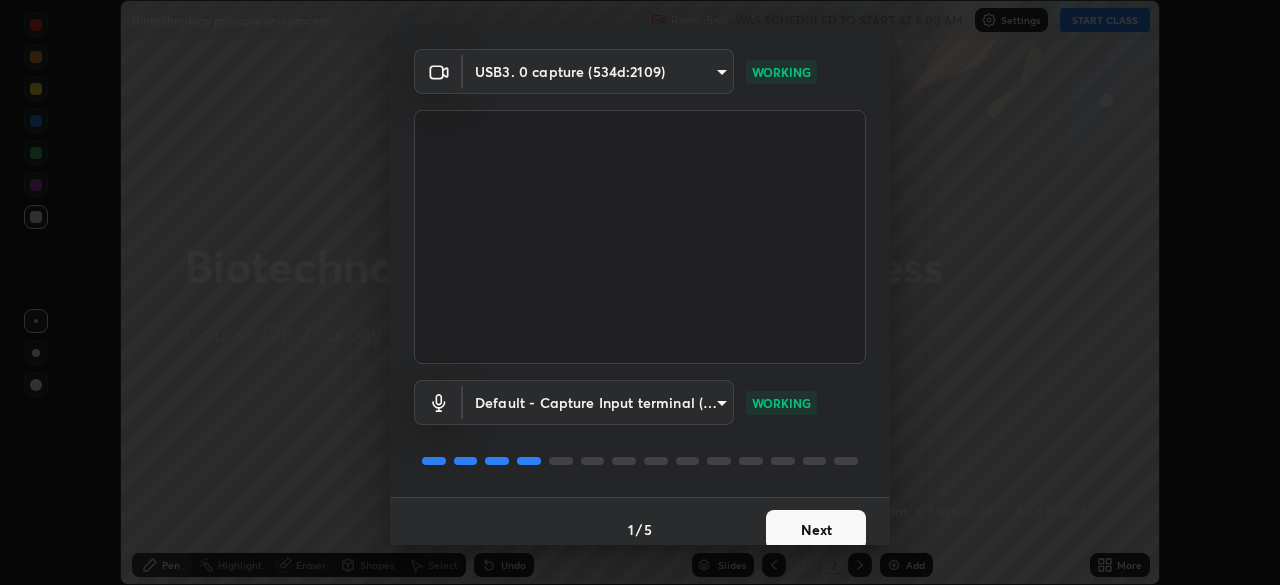 click on "Next" at bounding box center [816, 530] 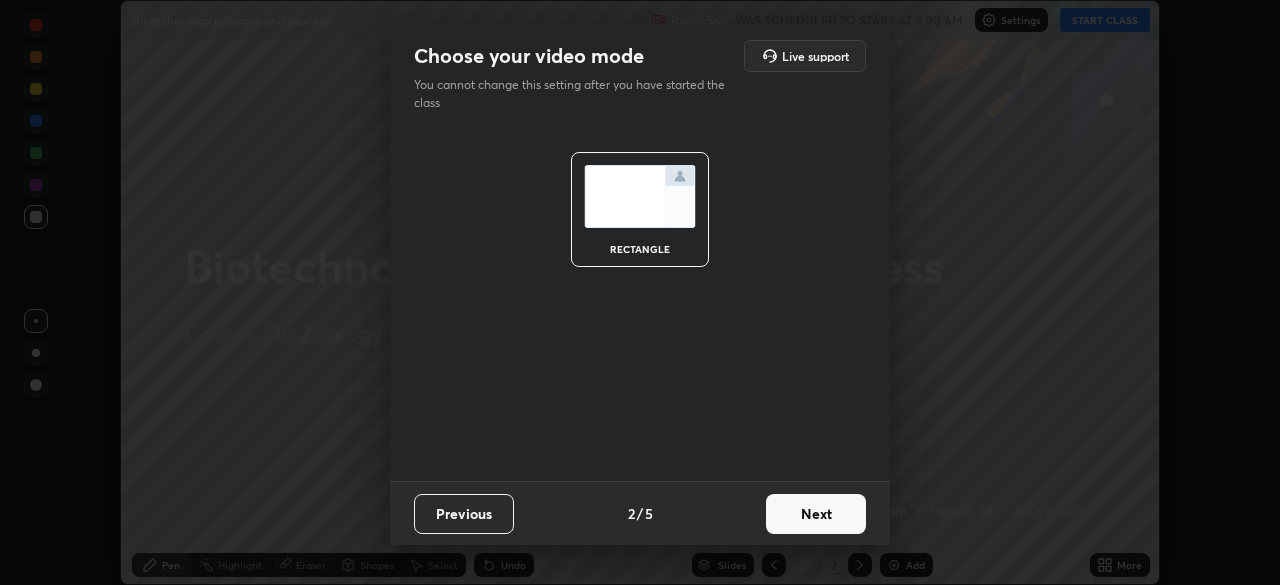 click on "Next" at bounding box center (816, 514) 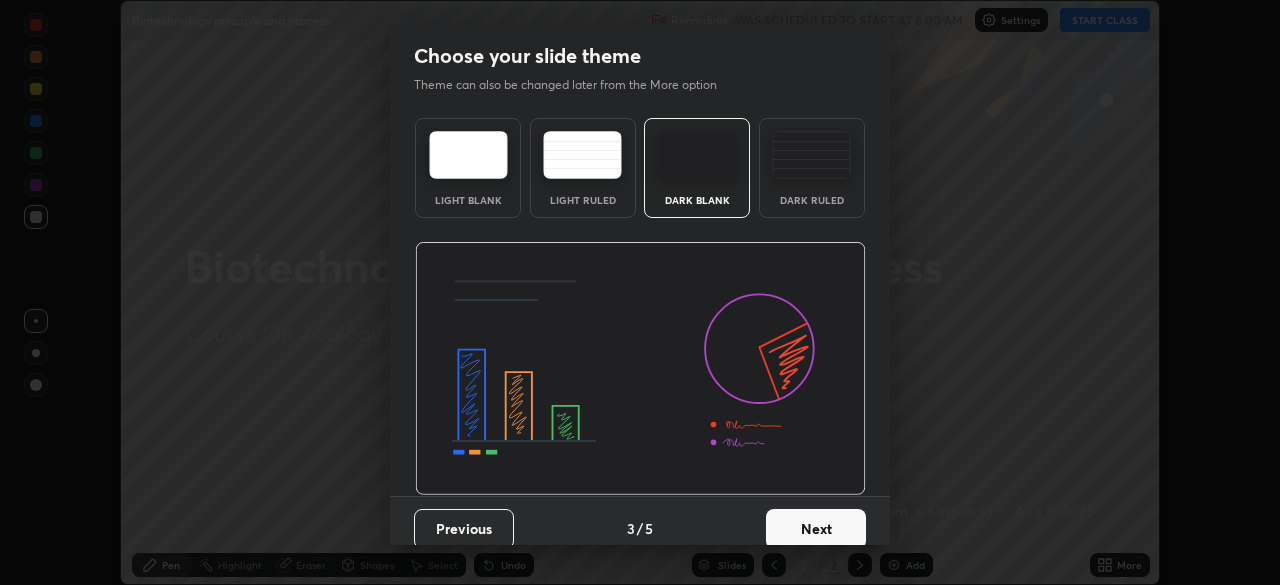 click on "Dark Ruled" at bounding box center [812, 200] 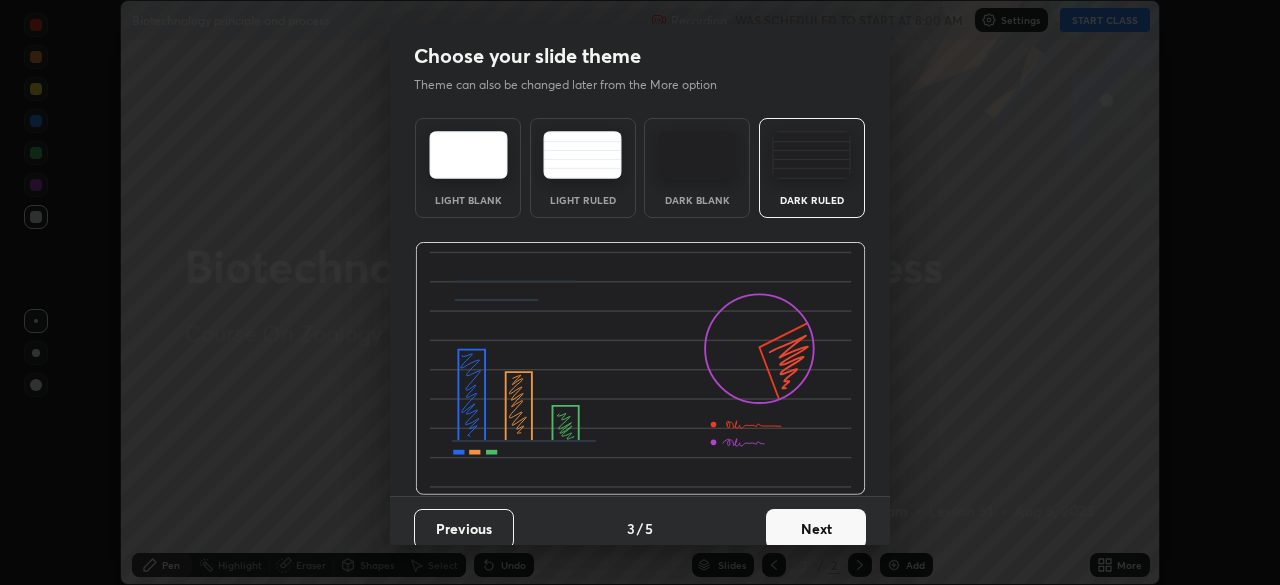 click on "Next" at bounding box center (816, 529) 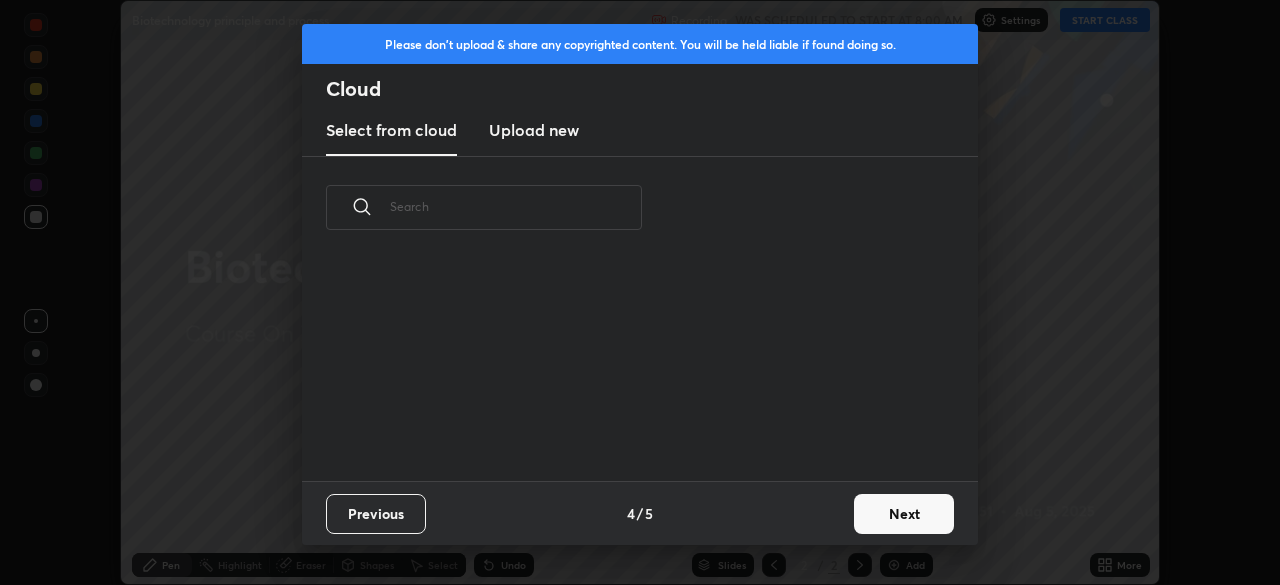 click on "Next" at bounding box center (904, 514) 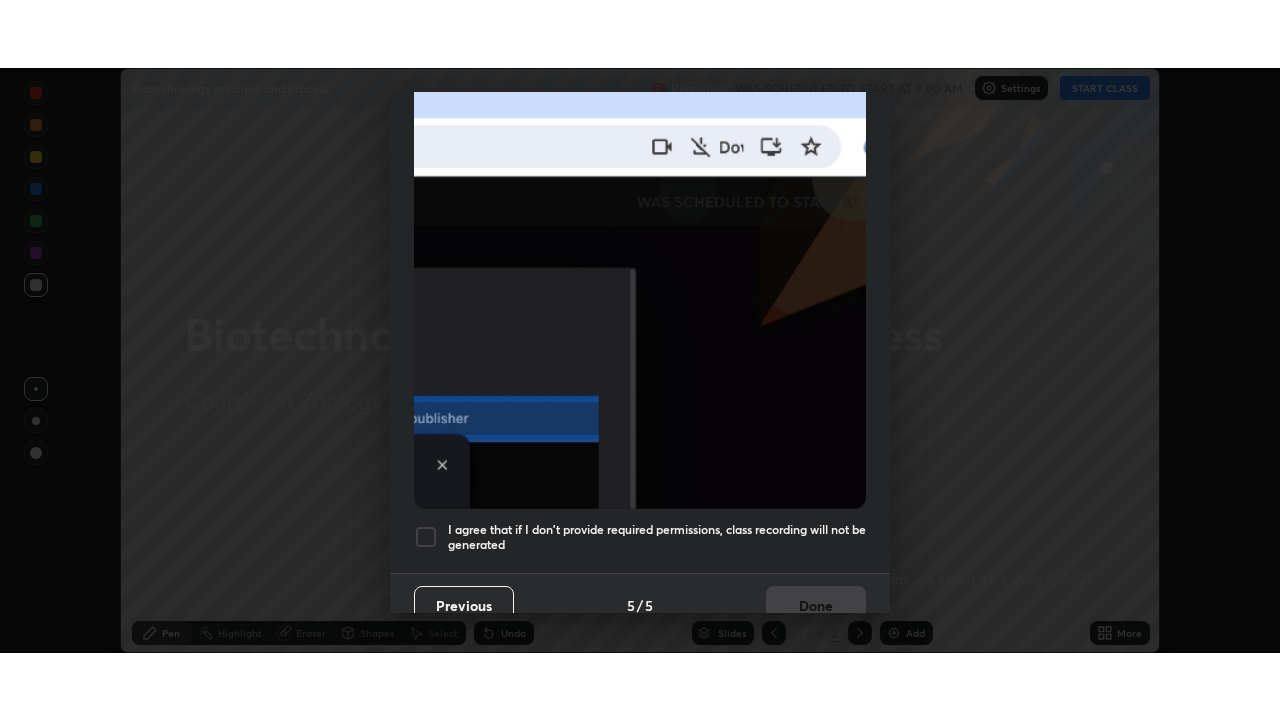 scroll, scrollTop: 479, scrollLeft: 0, axis: vertical 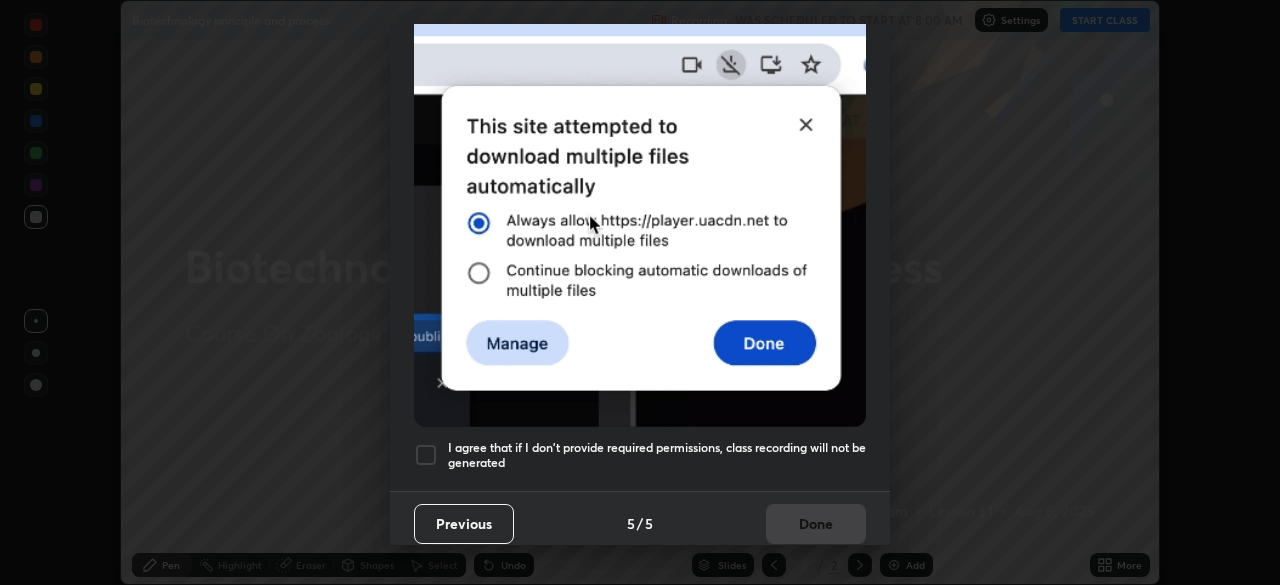 click on "I agree that if I don't provide required permissions, class recording will not be generated" at bounding box center [657, 455] 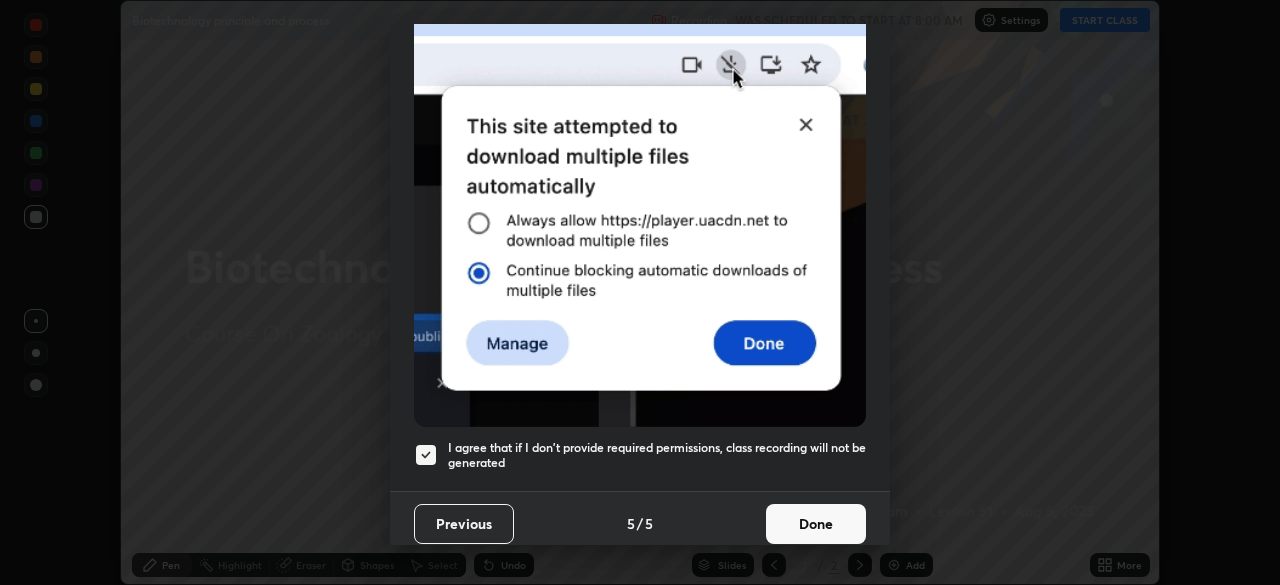 click on "Done" at bounding box center (816, 524) 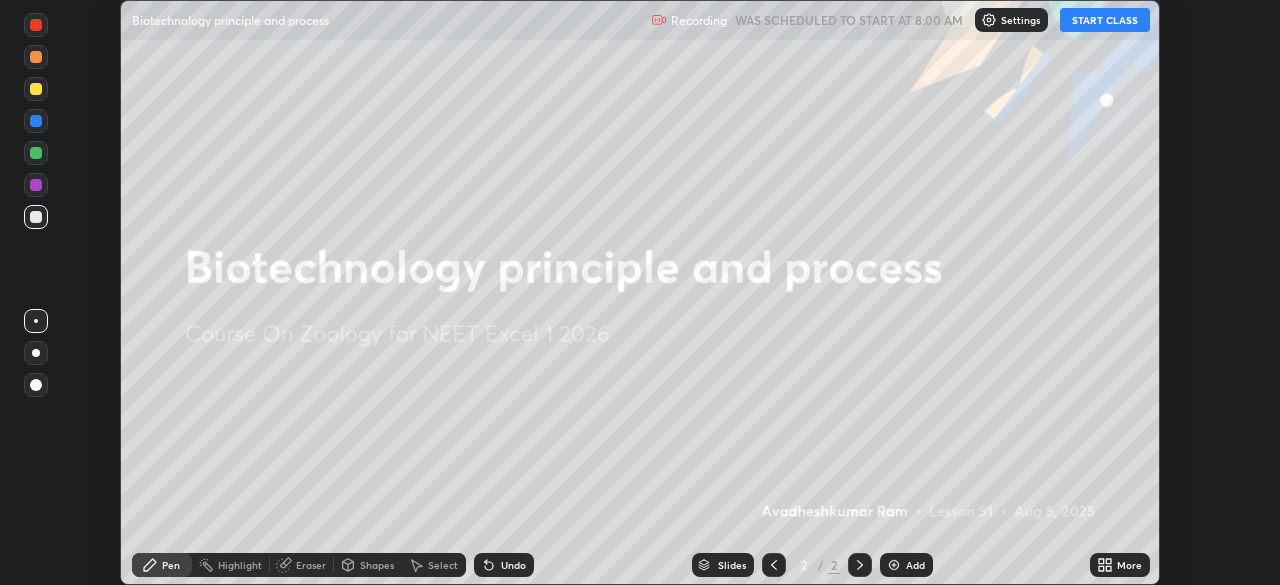 click on "START CLASS" at bounding box center (1105, 20) 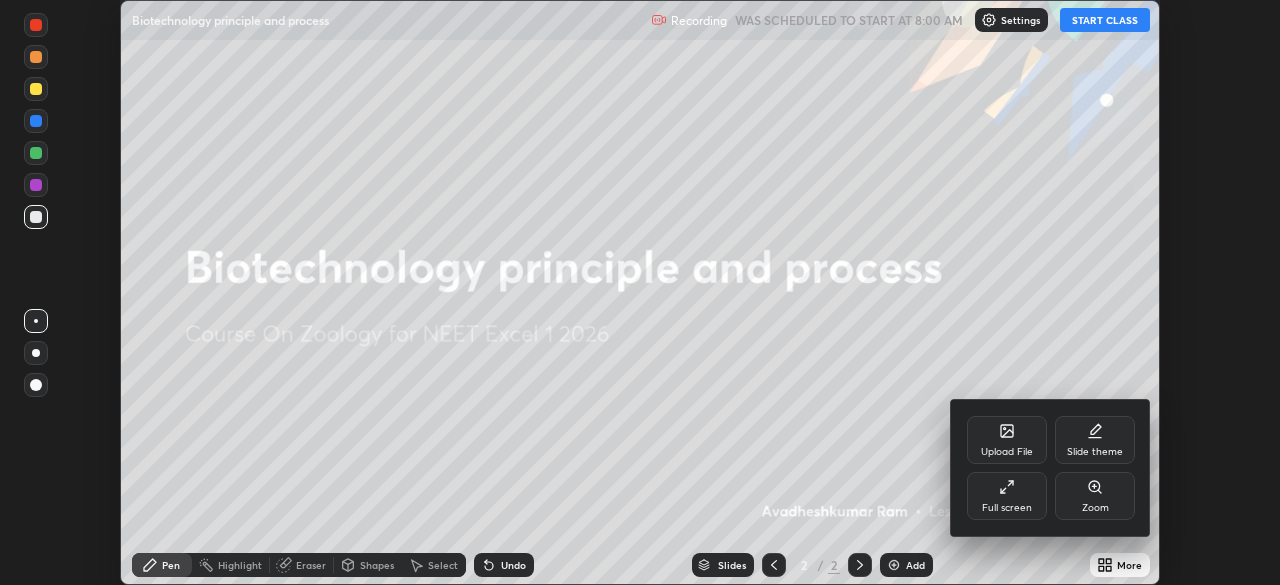 click 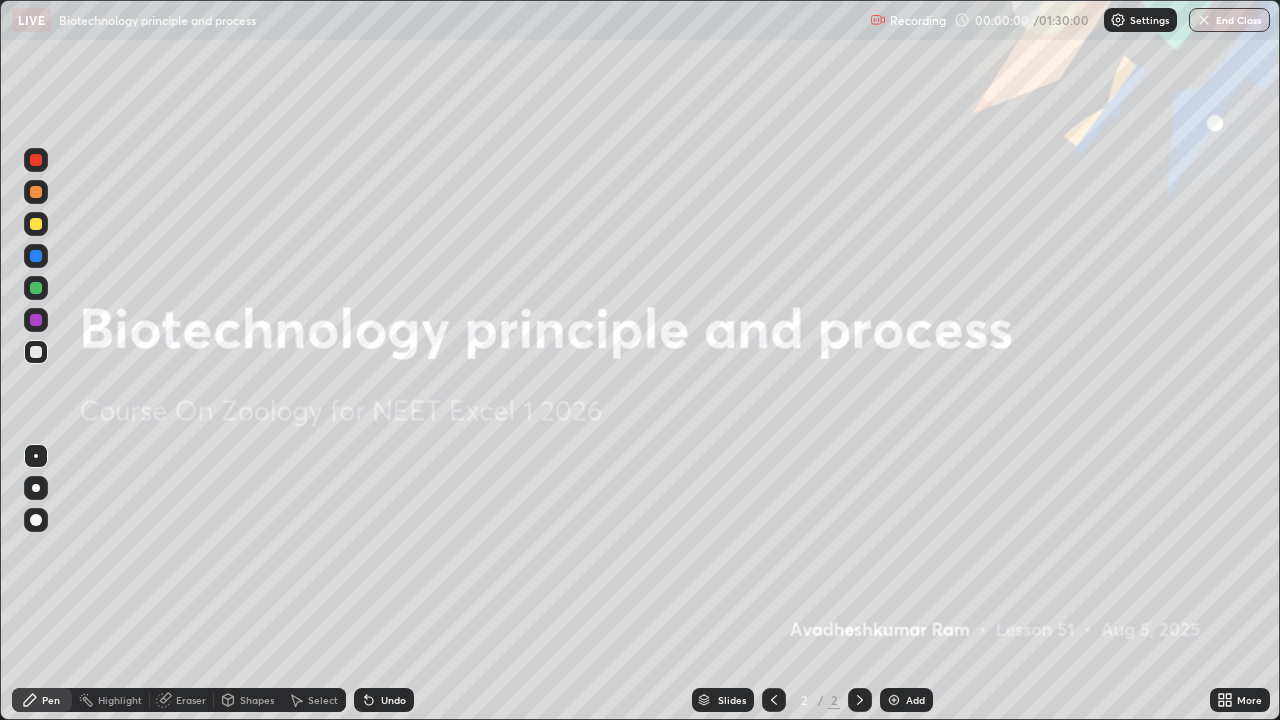 scroll, scrollTop: 99280, scrollLeft: 98720, axis: both 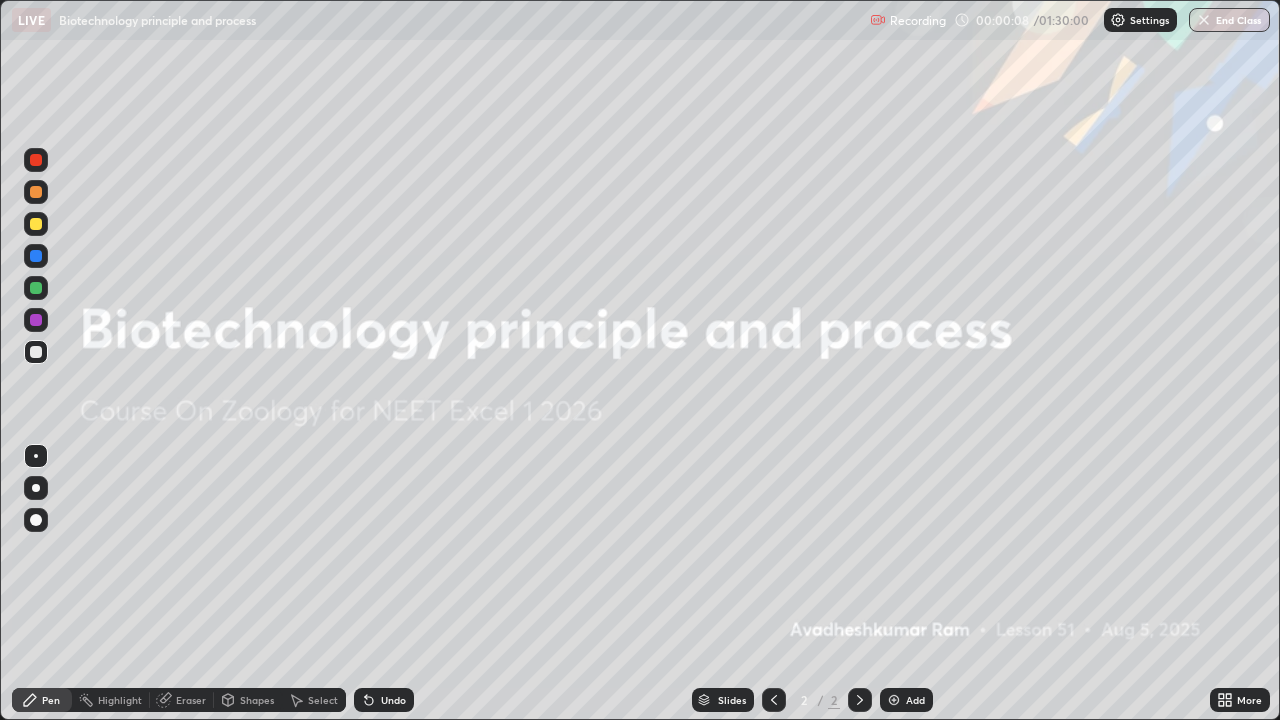 click on "Add" at bounding box center [906, 700] 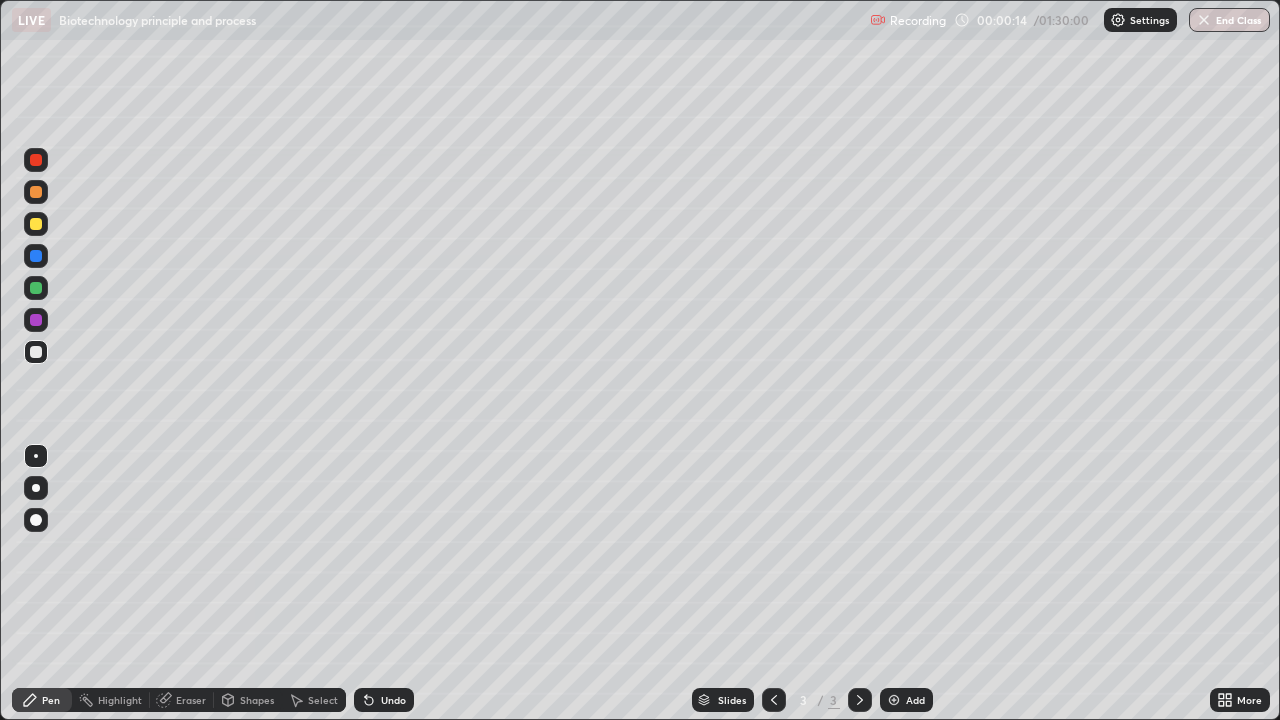 click at bounding box center [36, 352] 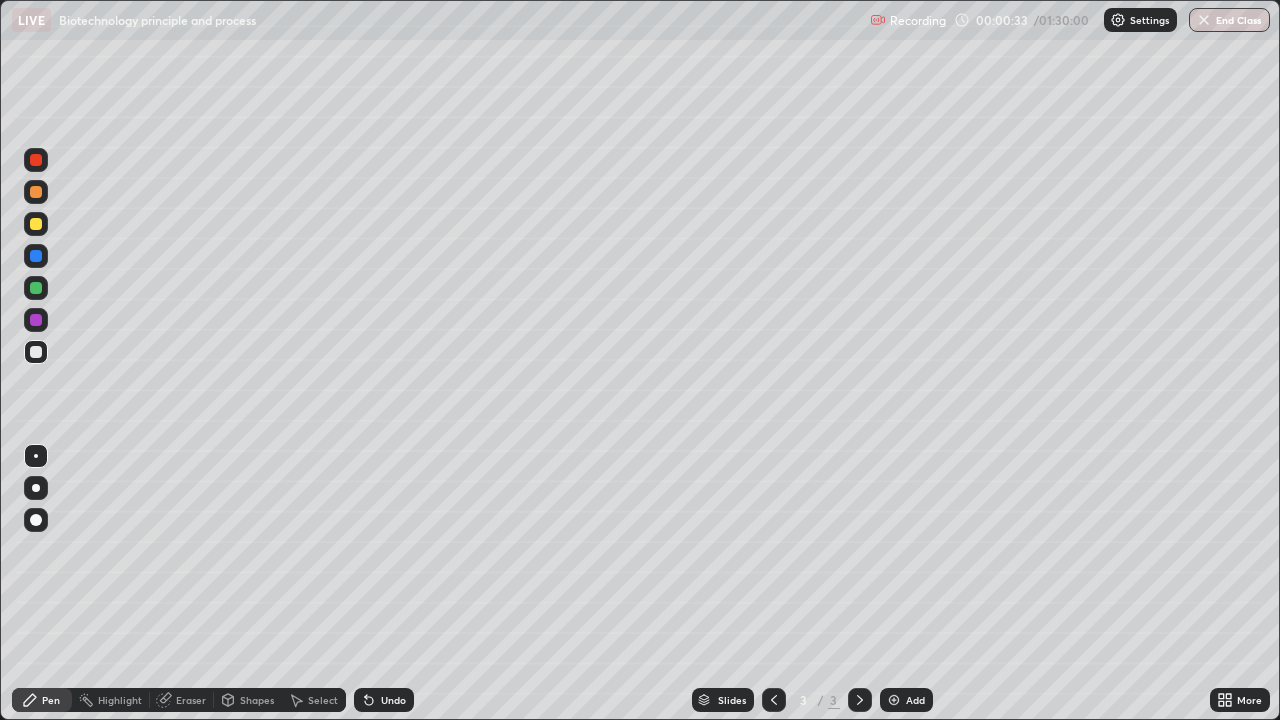 click 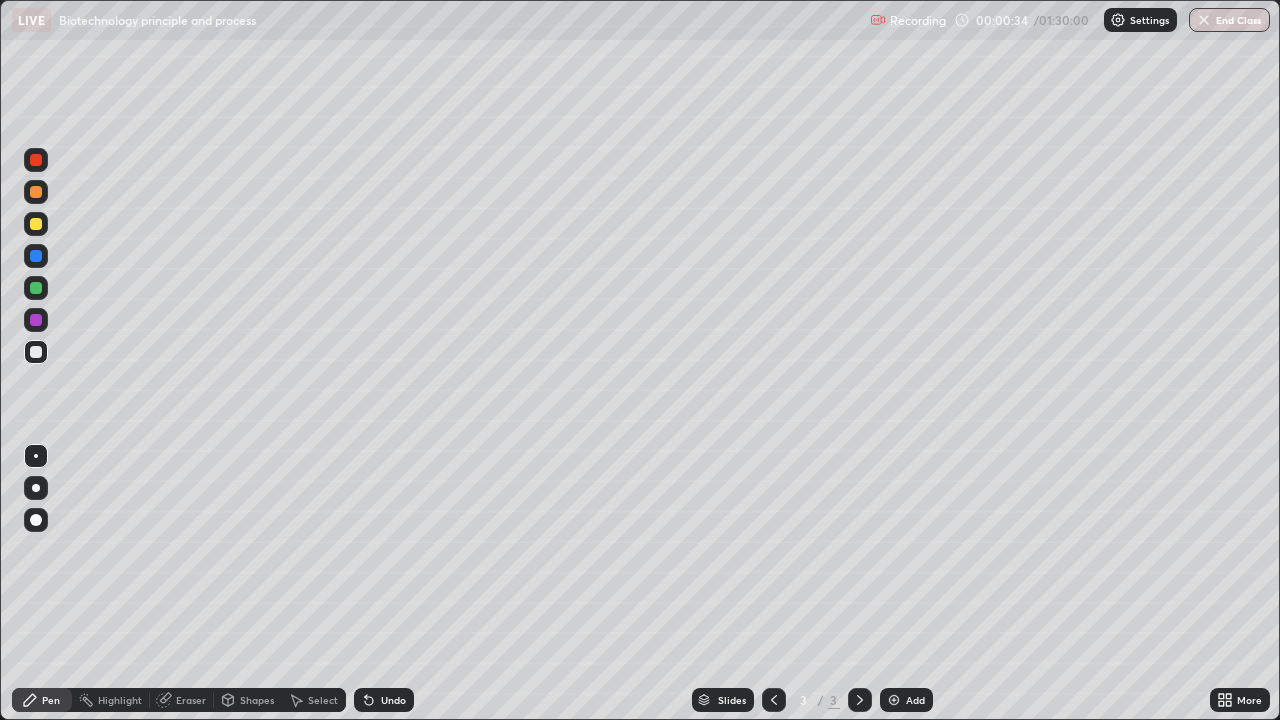 click on "Undo" at bounding box center [393, 700] 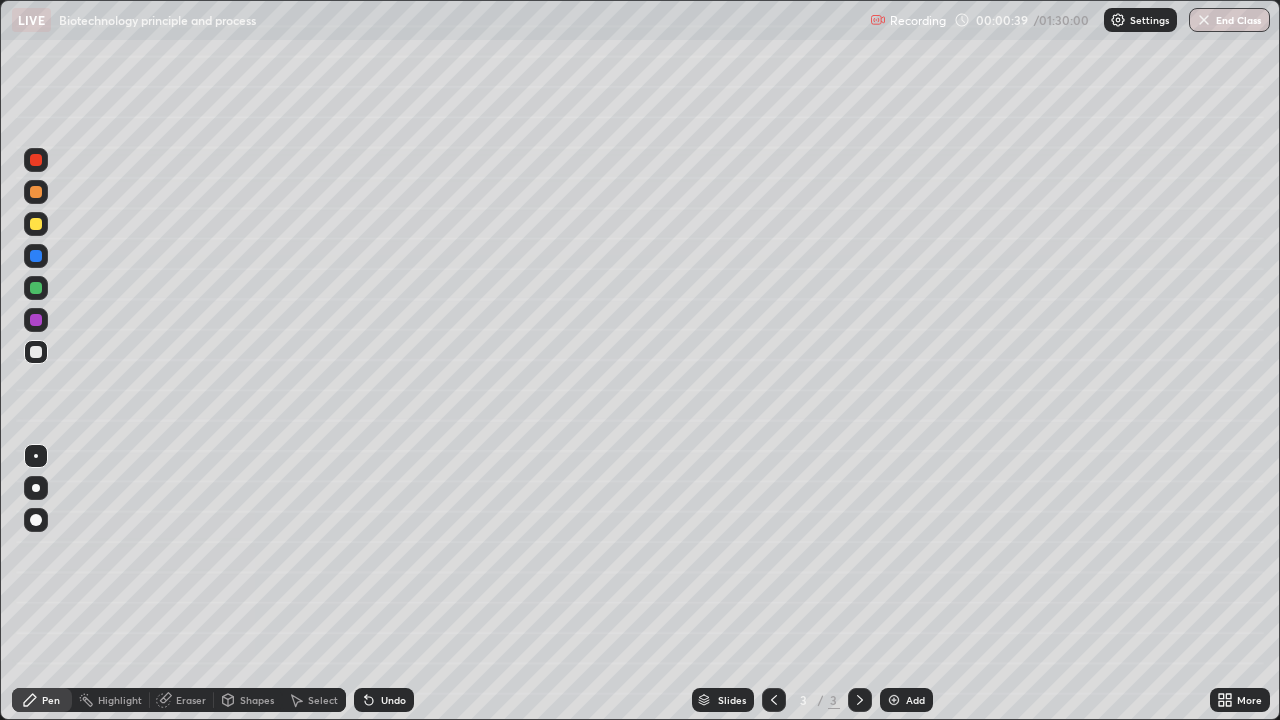 click on "Undo" at bounding box center (384, 700) 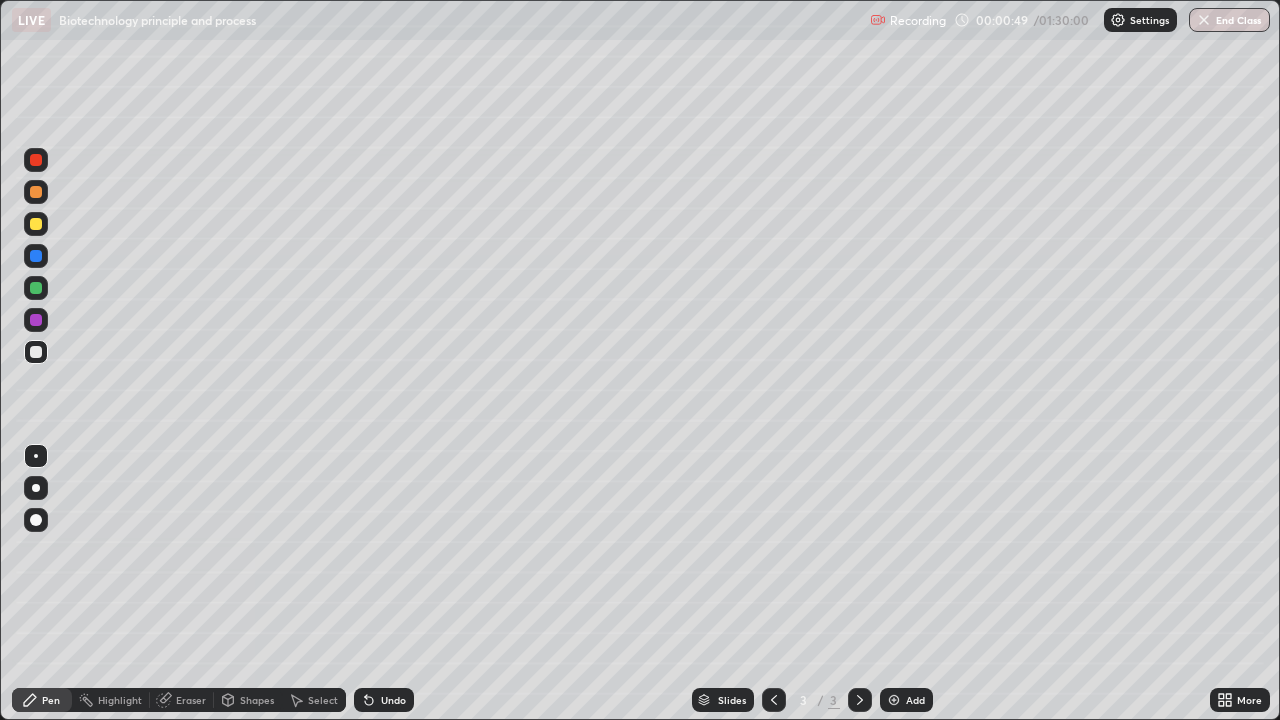 click at bounding box center (36, 224) 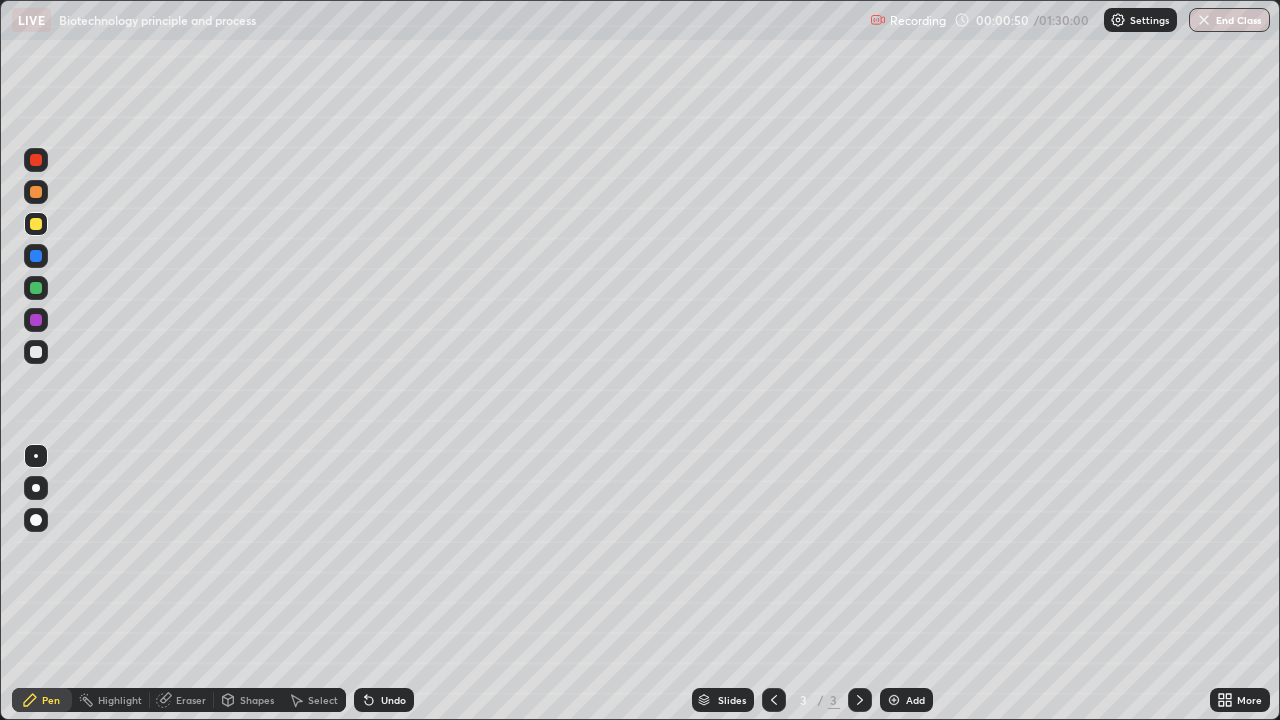 click at bounding box center [36, 520] 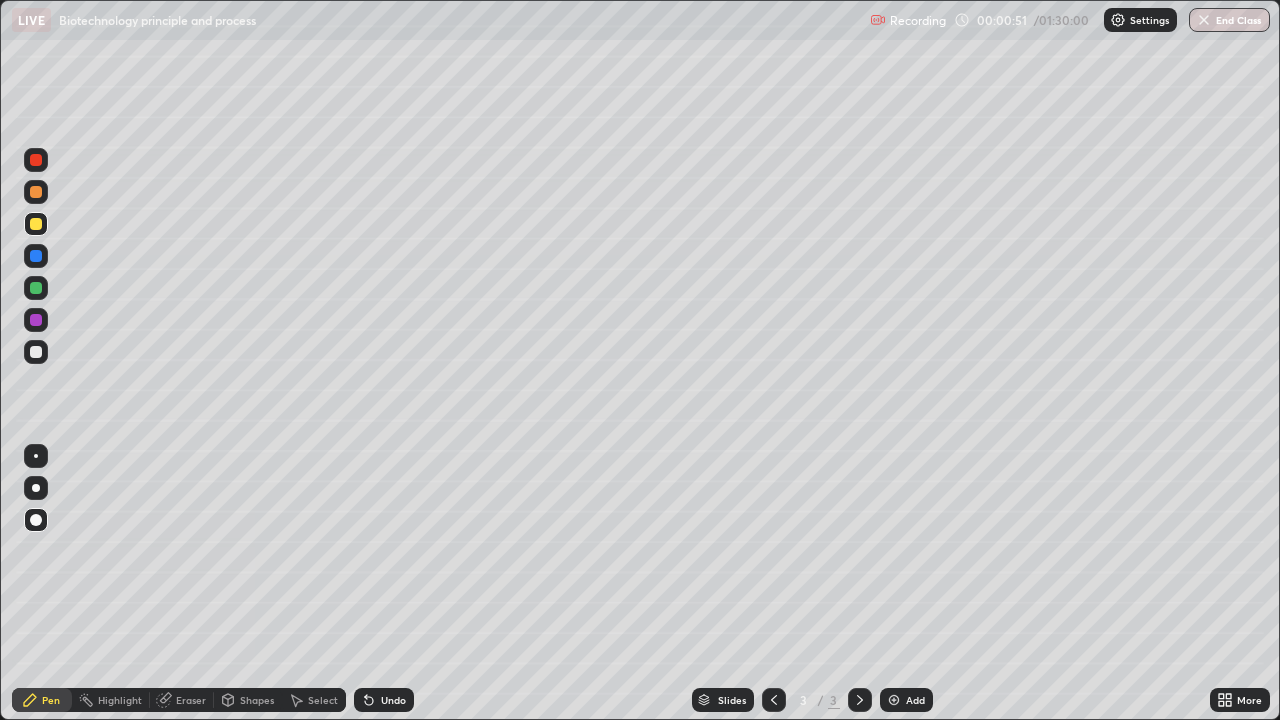 click at bounding box center [36, 488] 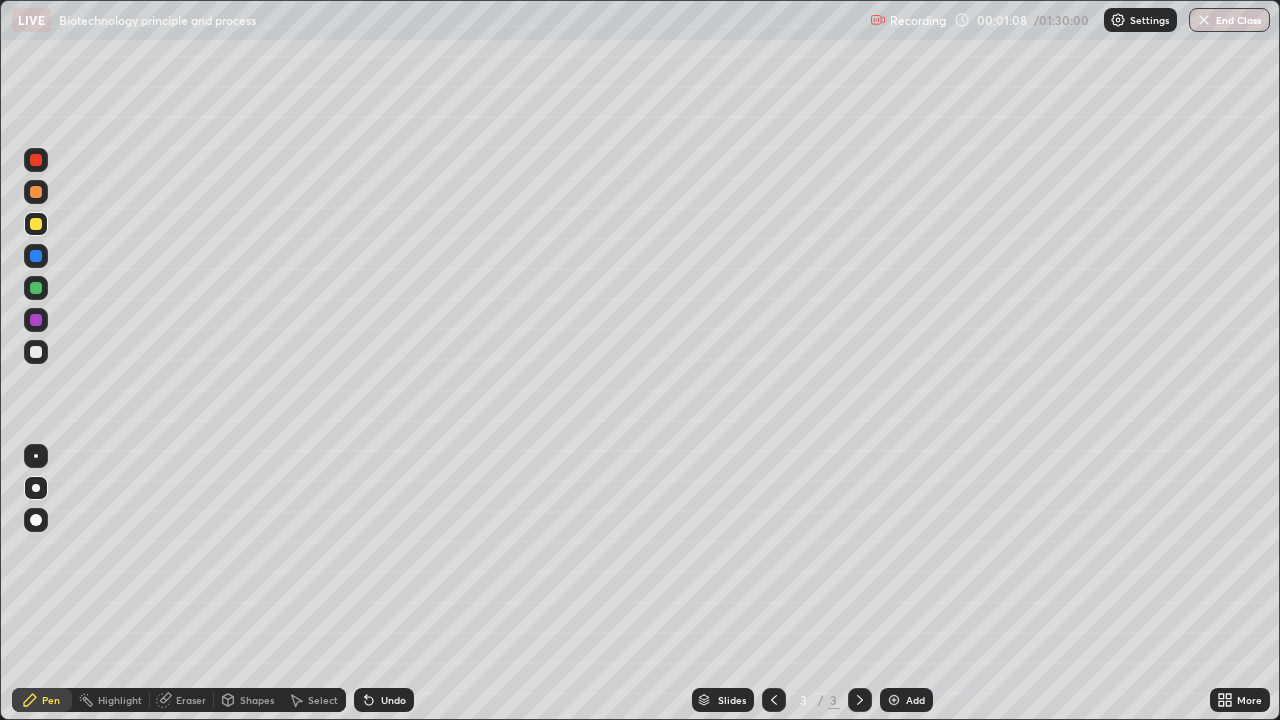 click at bounding box center (36, 456) 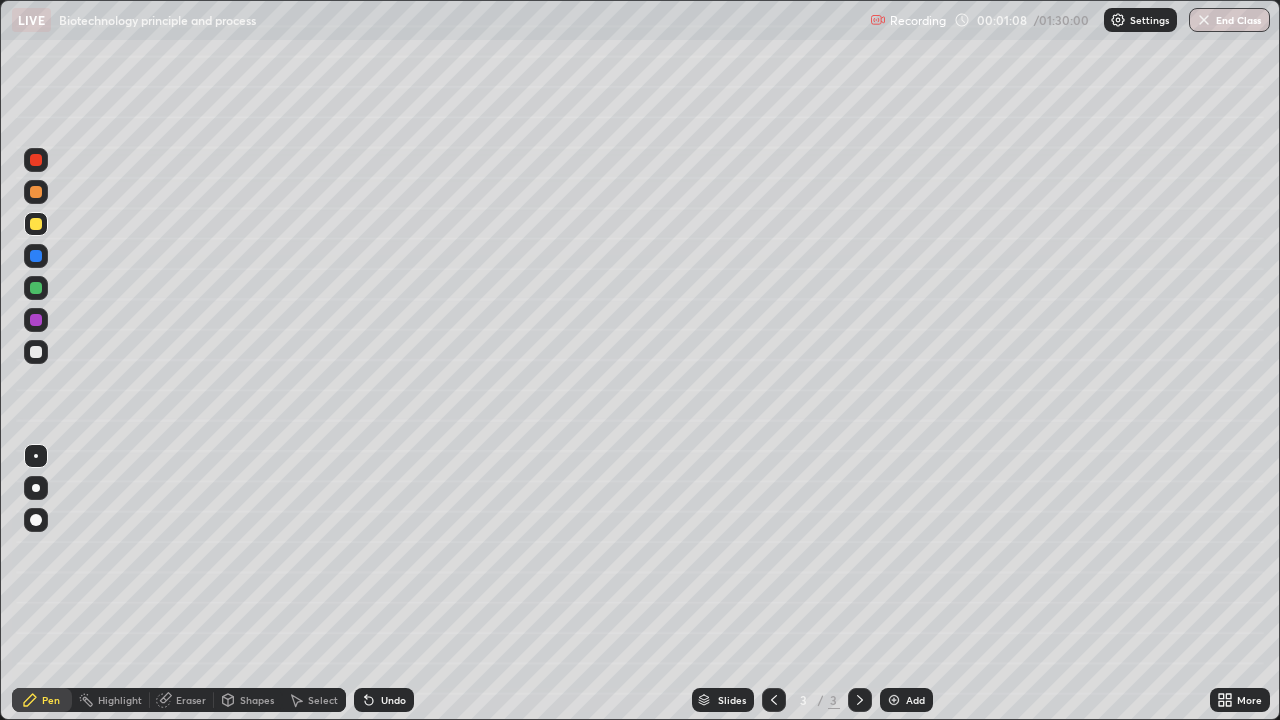 click at bounding box center (36, 352) 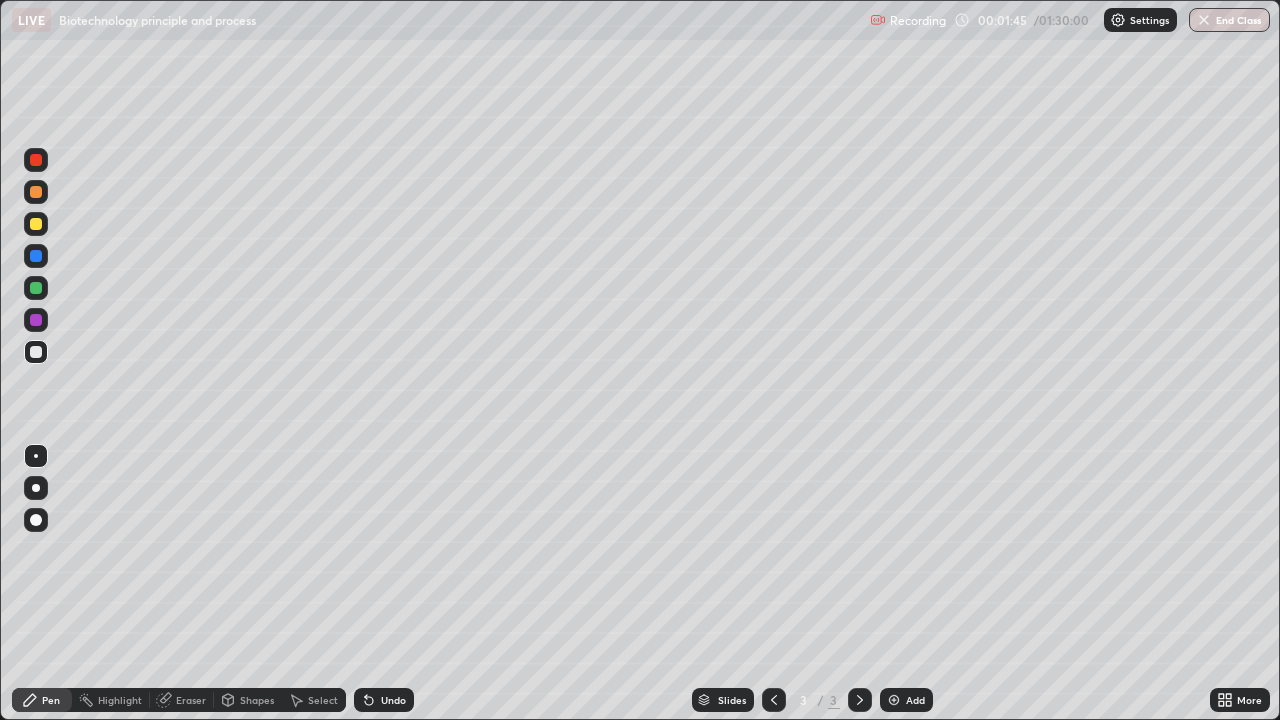 click at bounding box center (36, 352) 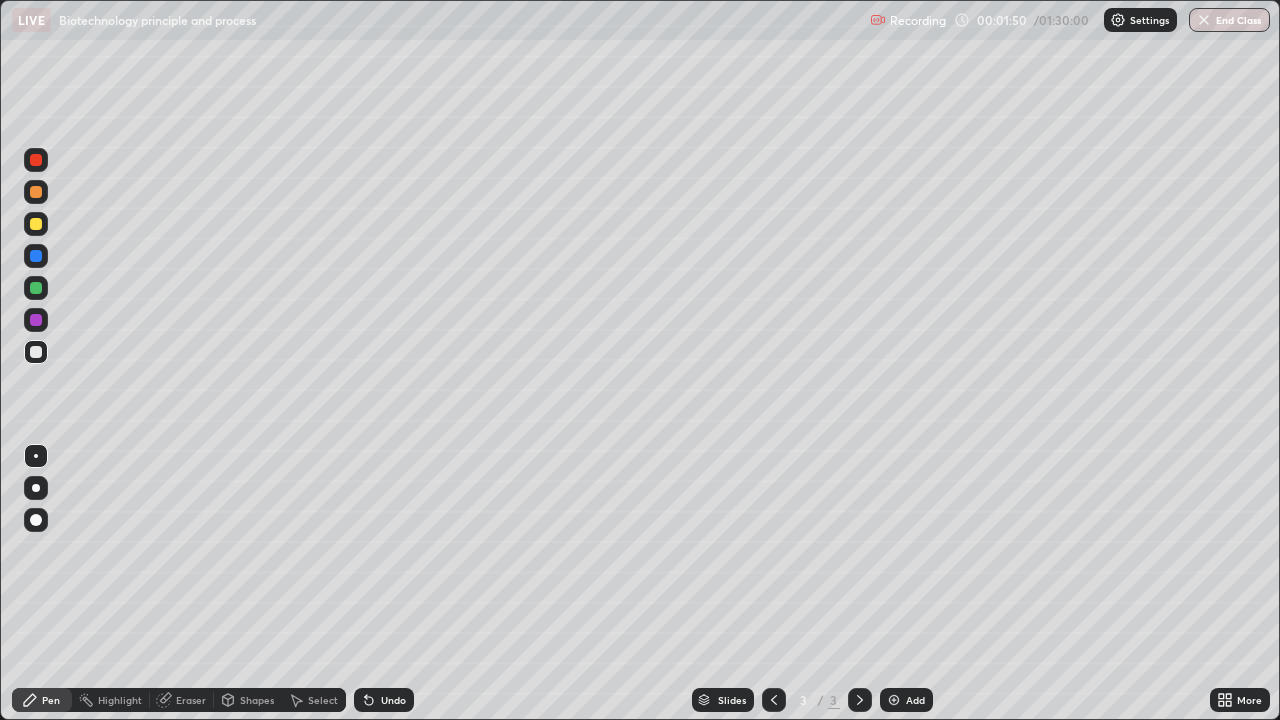 click at bounding box center [36, 288] 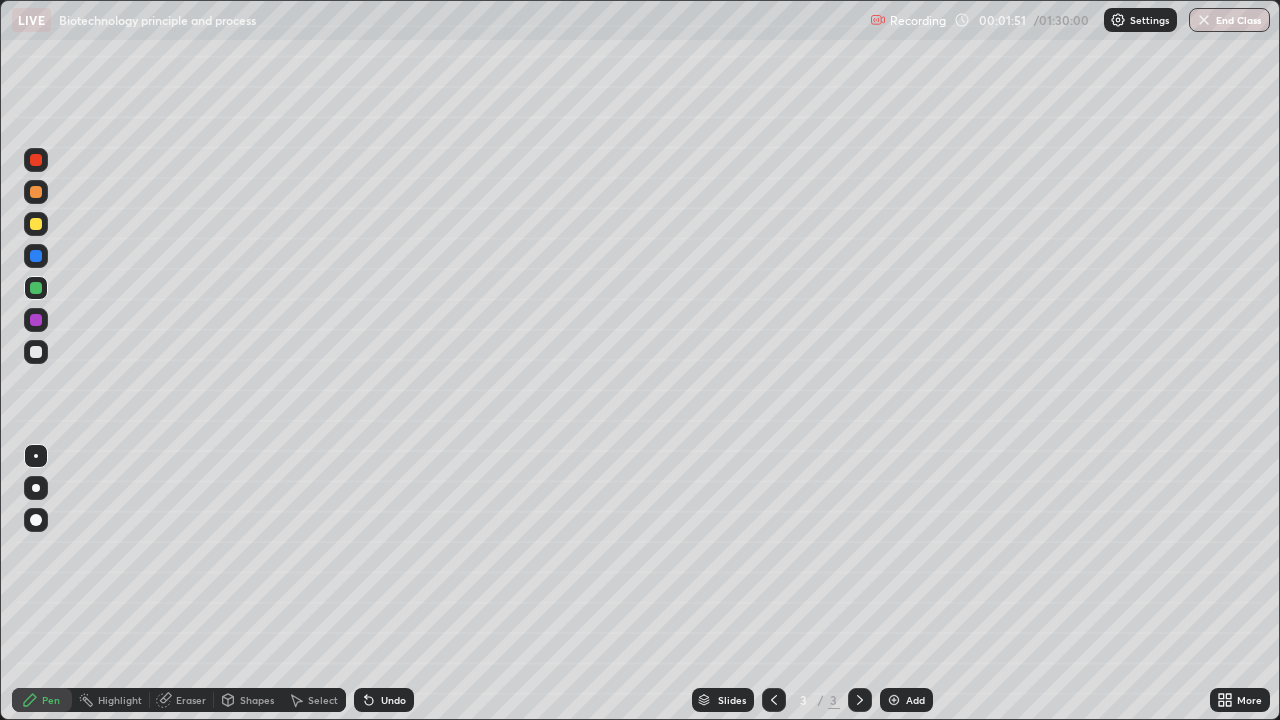 click at bounding box center [36, 352] 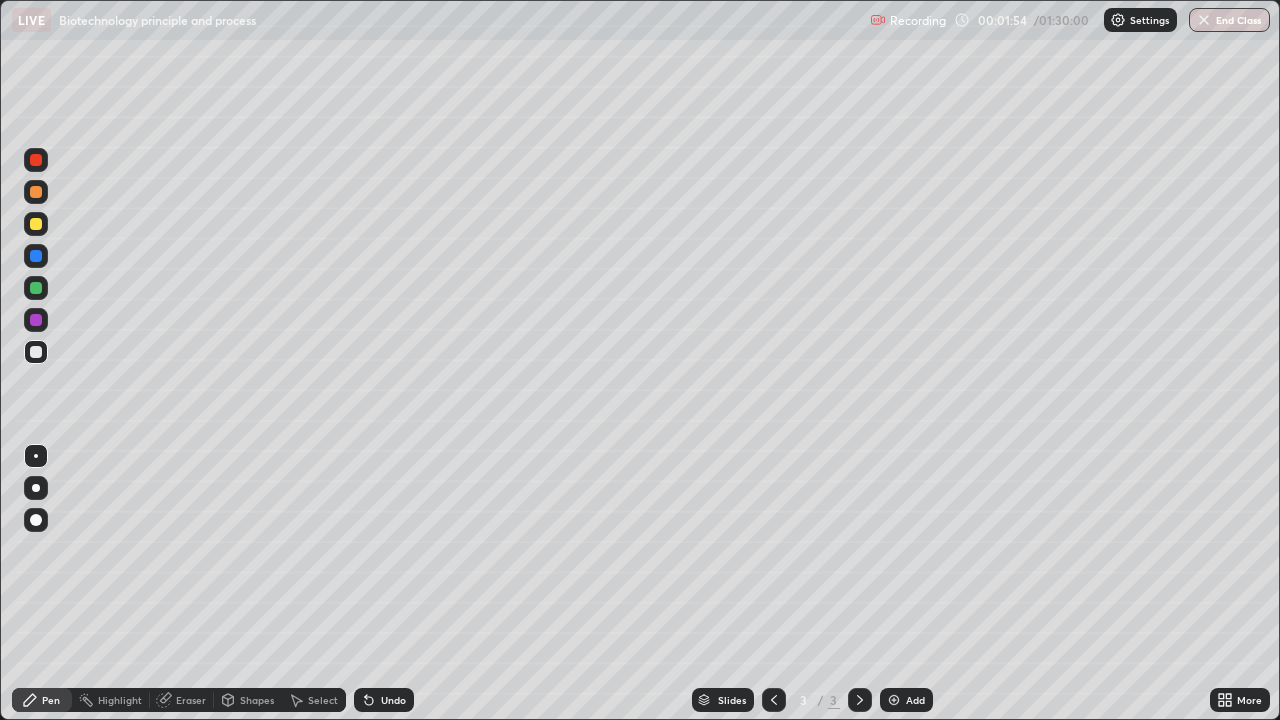 click at bounding box center (36, 288) 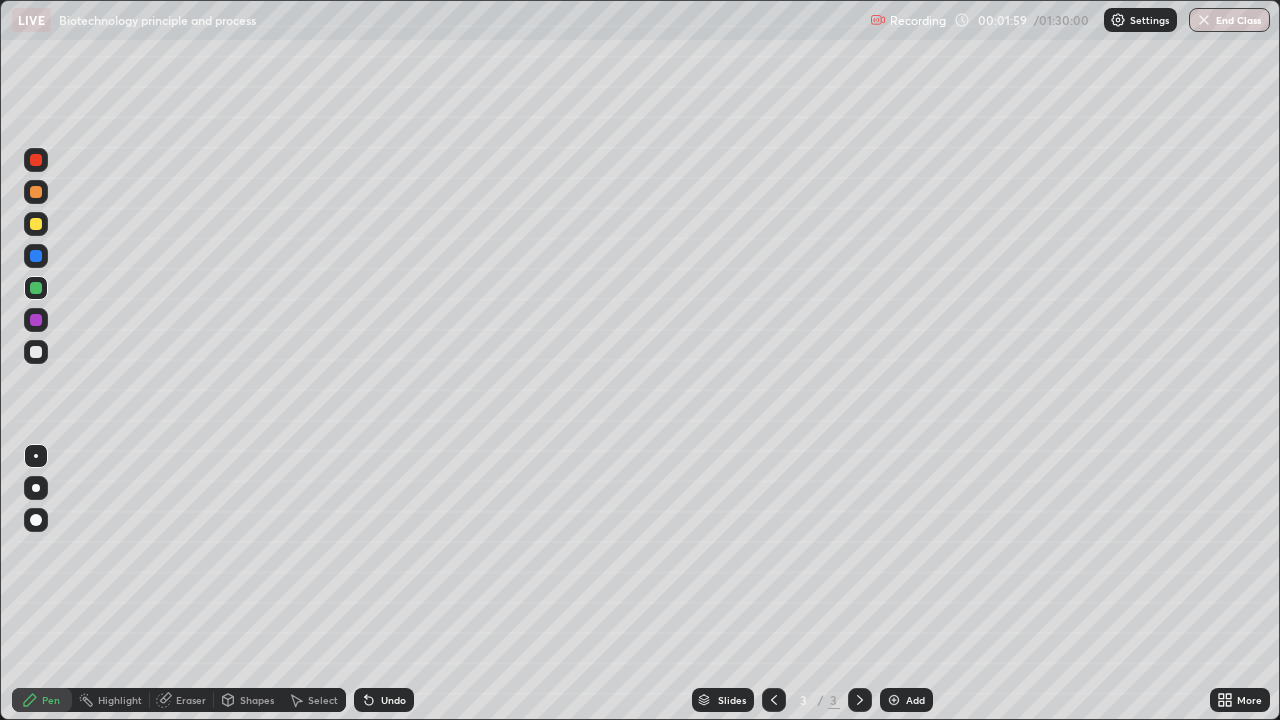 click at bounding box center [36, 456] 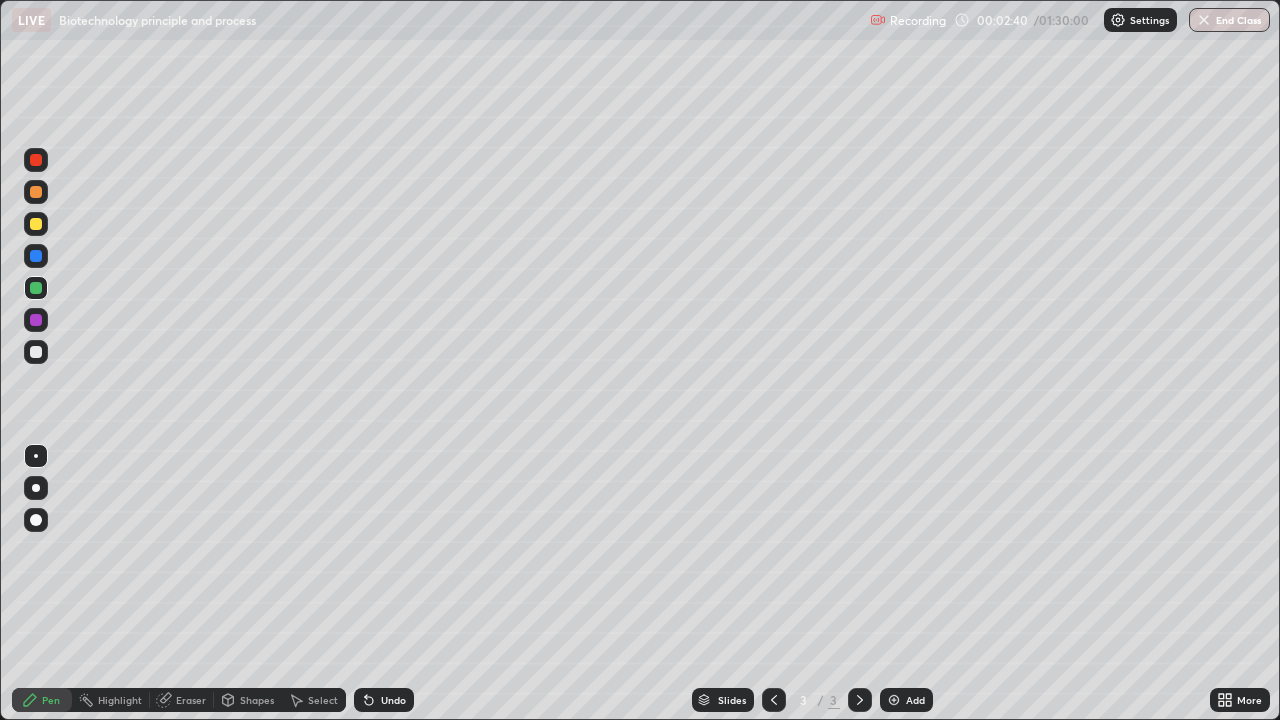 click on "Undo" at bounding box center [393, 700] 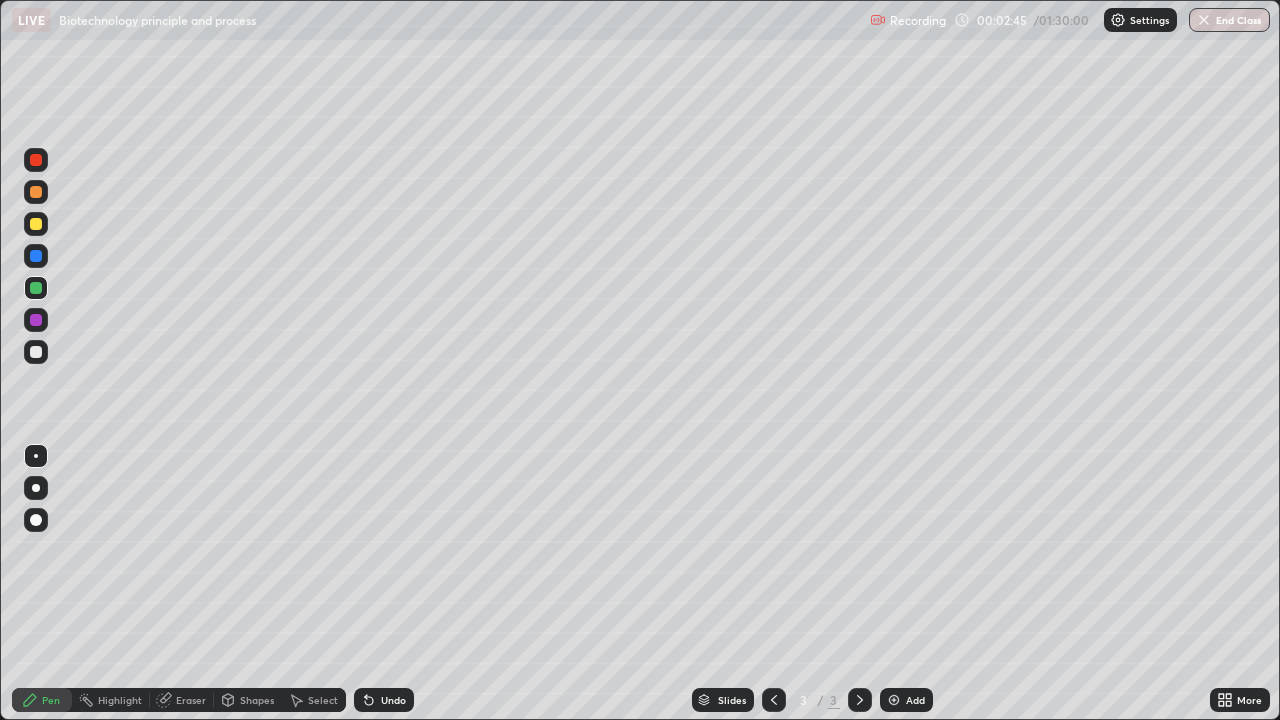 click at bounding box center [36, 352] 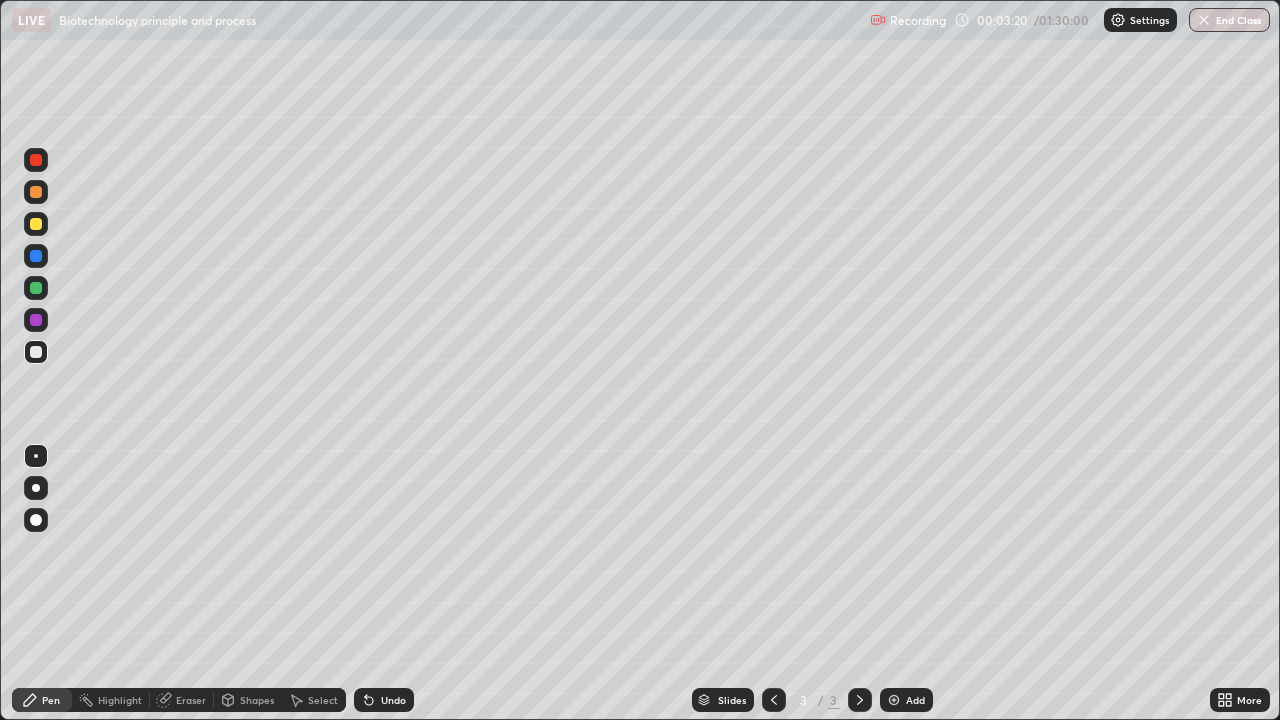 click on "Pen" at bounding box center [51, 700] 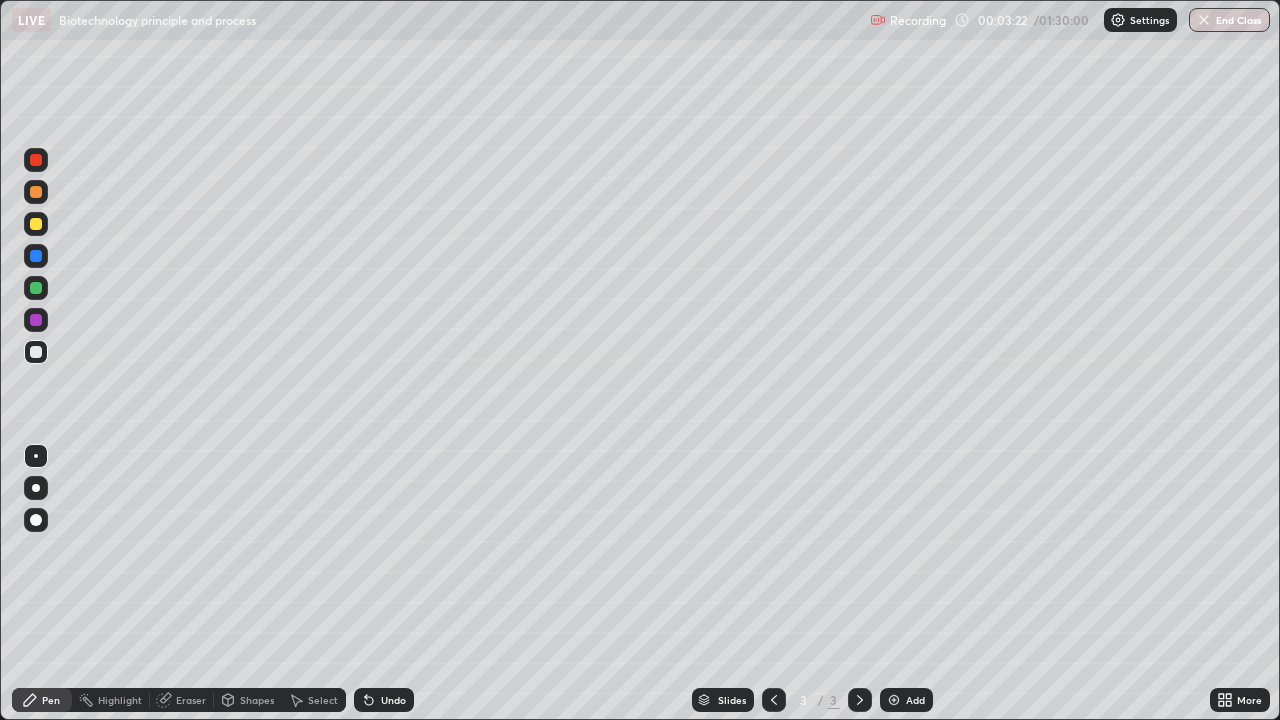 click at bounding box center [36, 456] 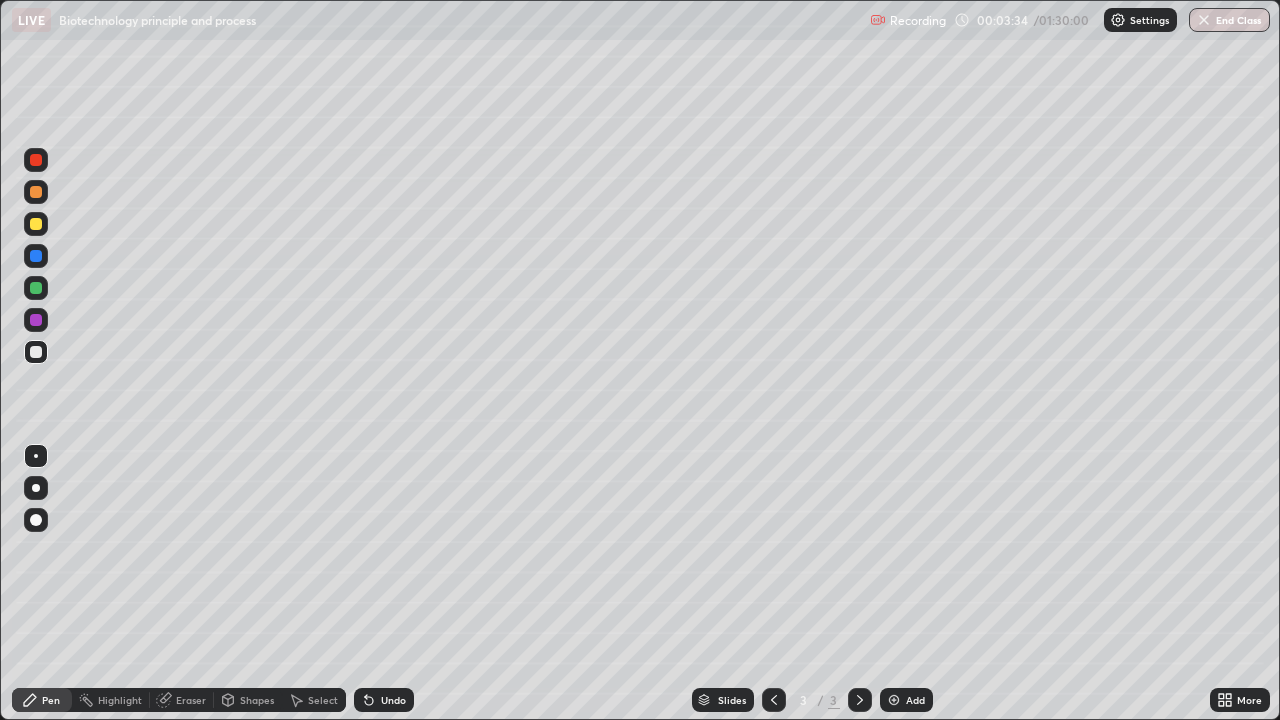 click at bounding box center [36, 224] 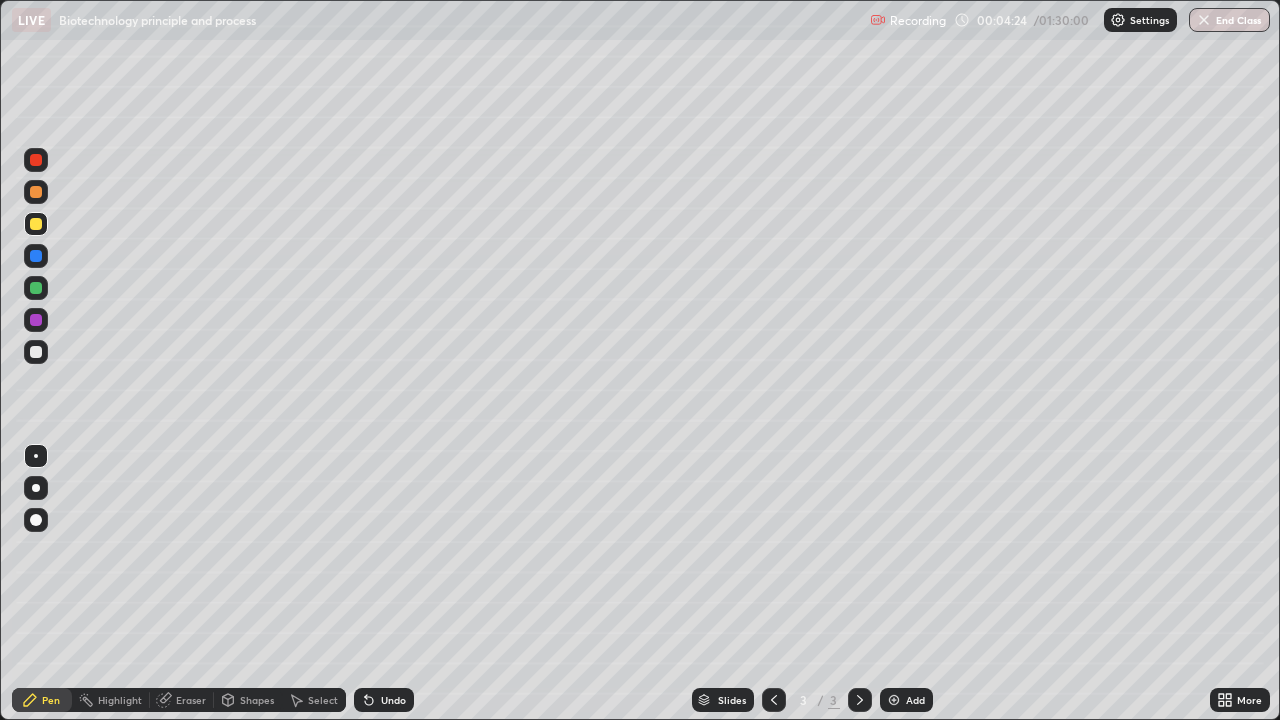 click on "Undo" at bounding box center [384, 700] 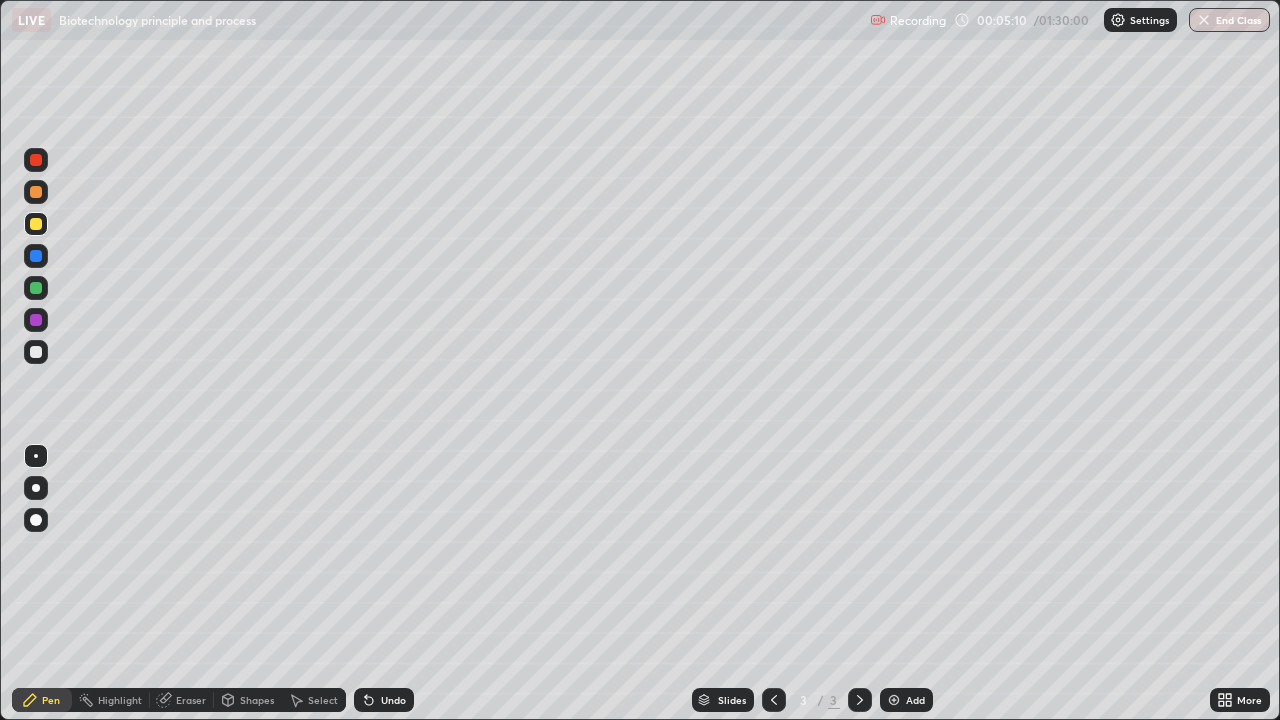 click at bounding box center (36, 352) 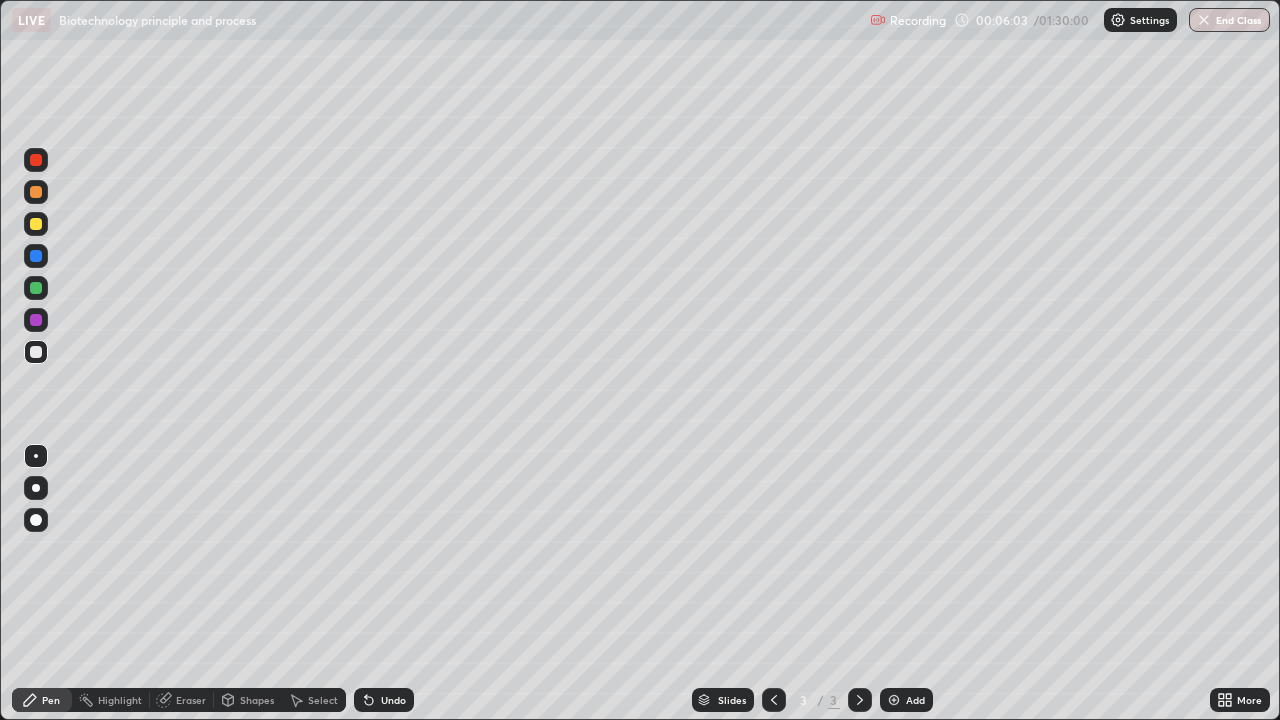 click at bounding box center [36, 224] 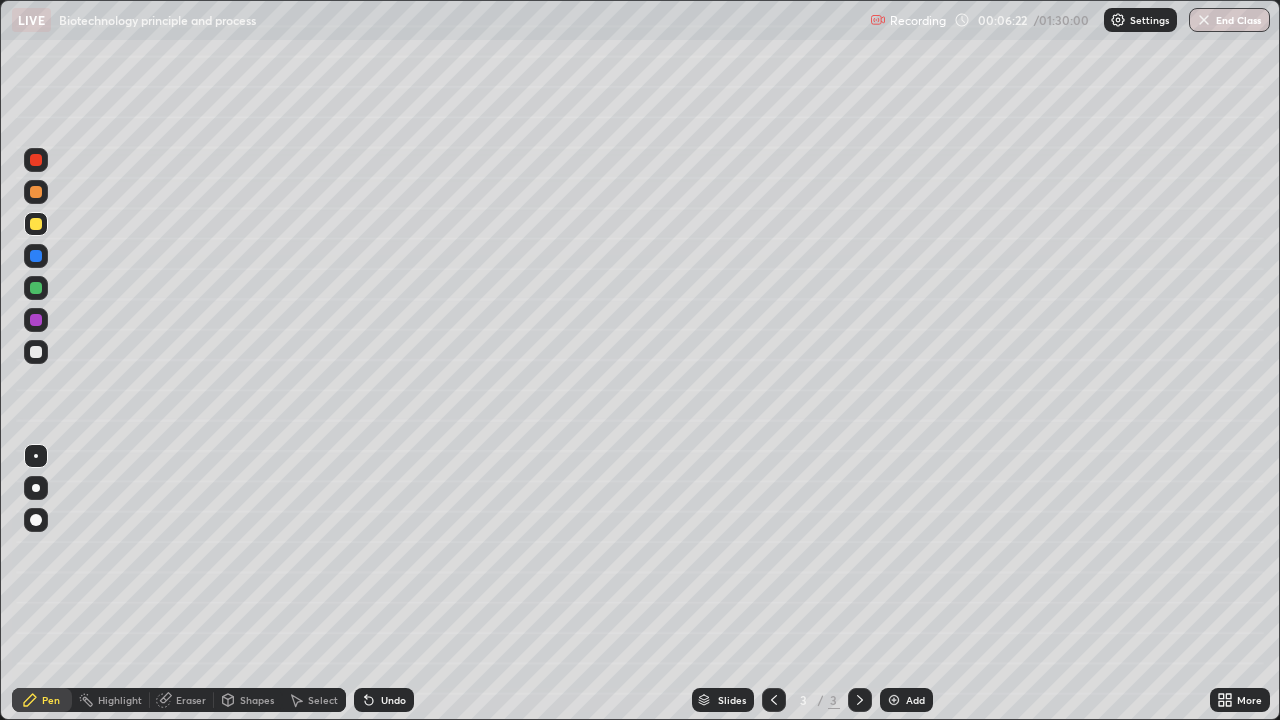 click at bounding box center (36, 224) 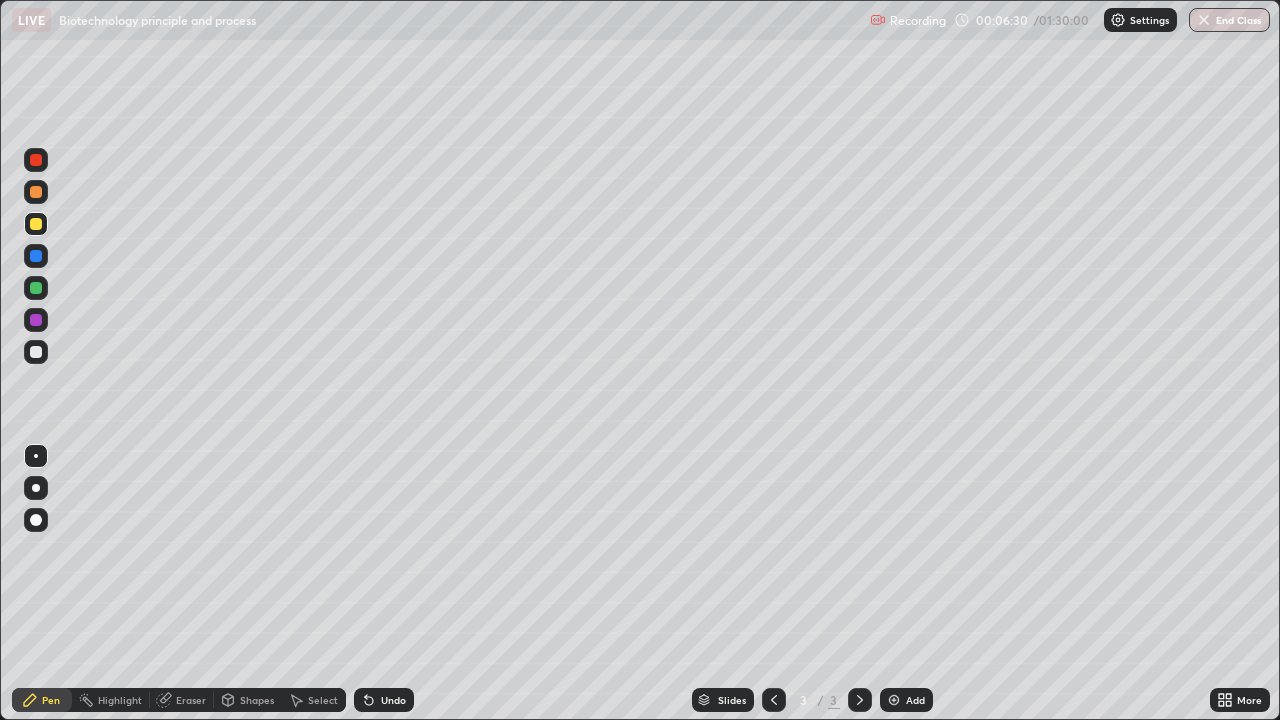 click at bounding box center (36, 352) 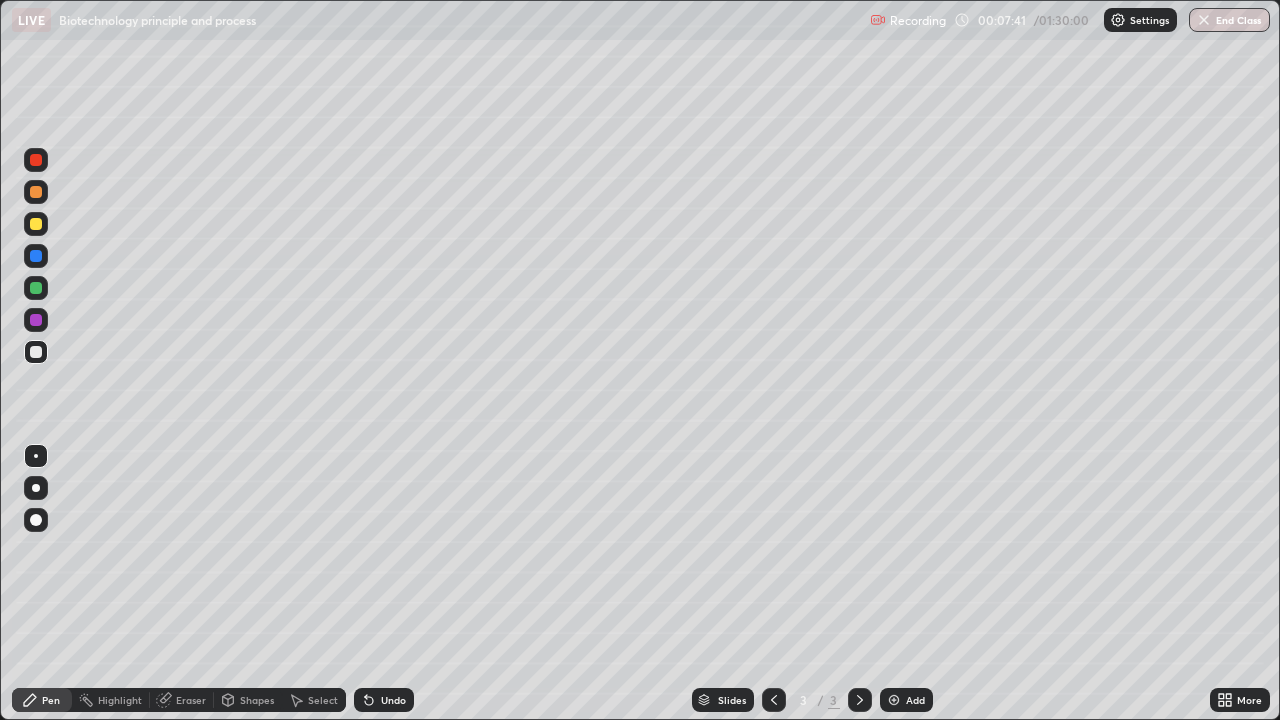 click at bounding box center (36, 288) 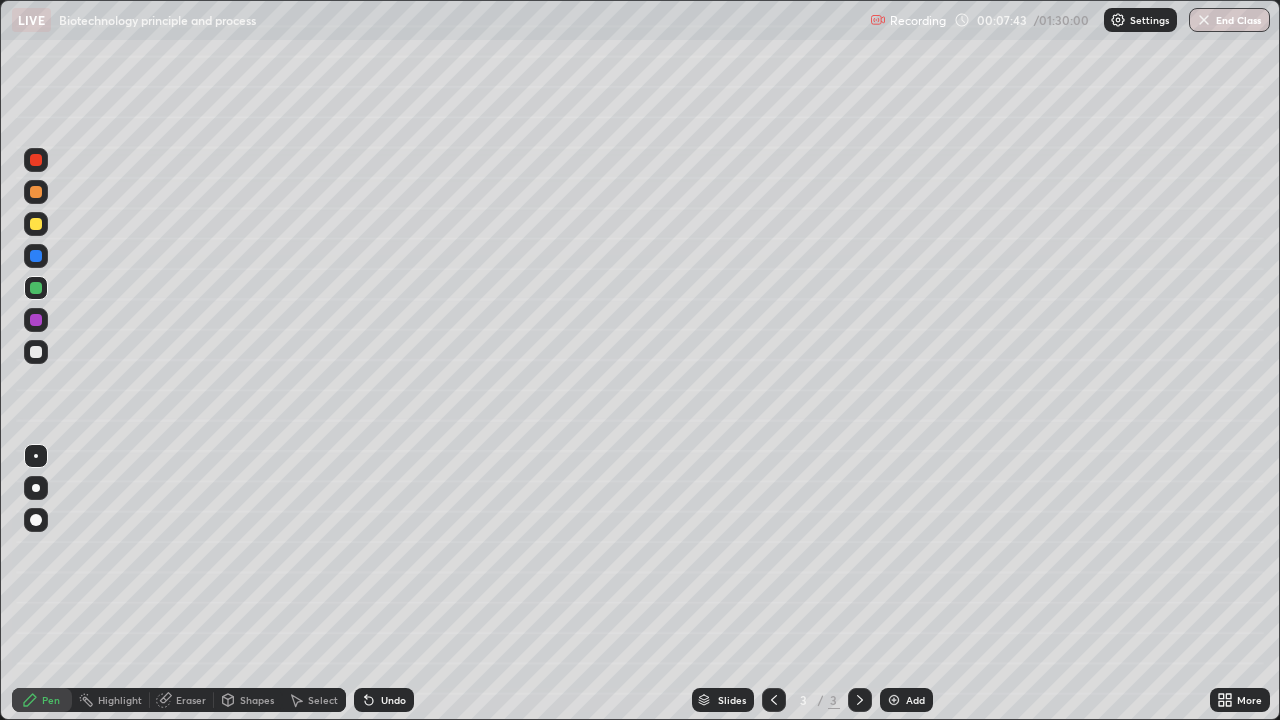 click at bounding box center (36, 352) 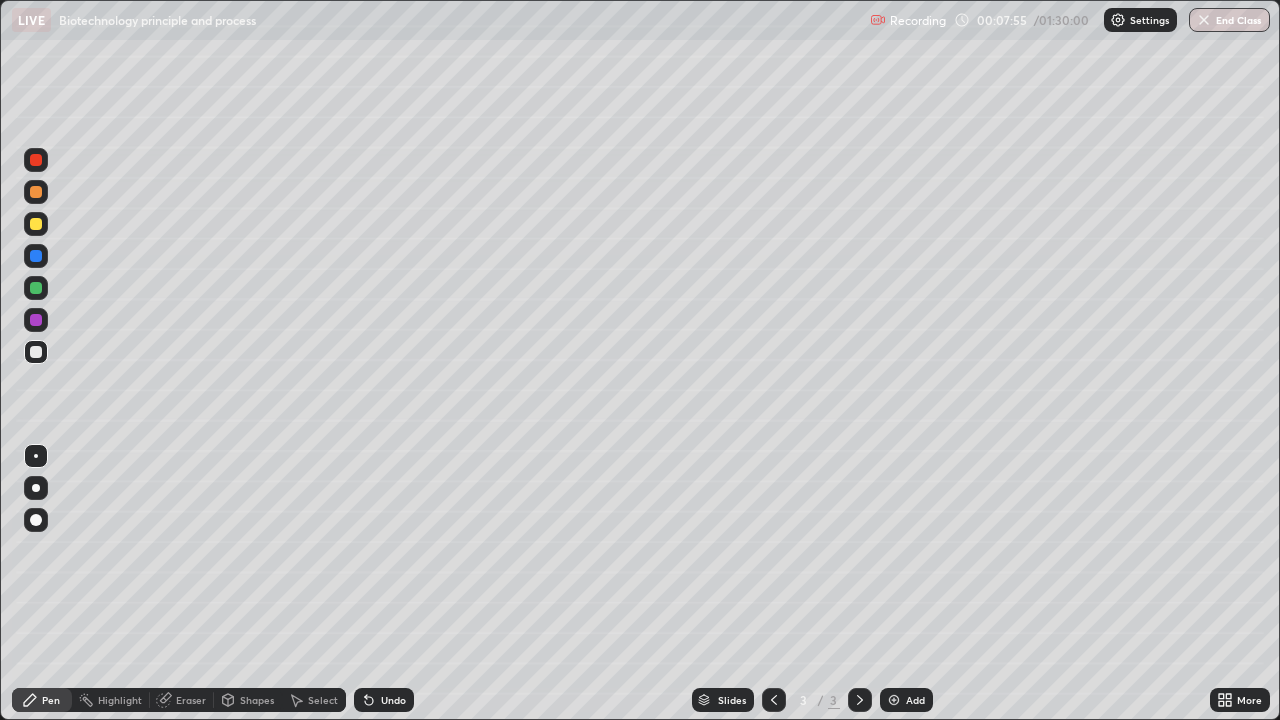 click at bounding box center (36, 288) 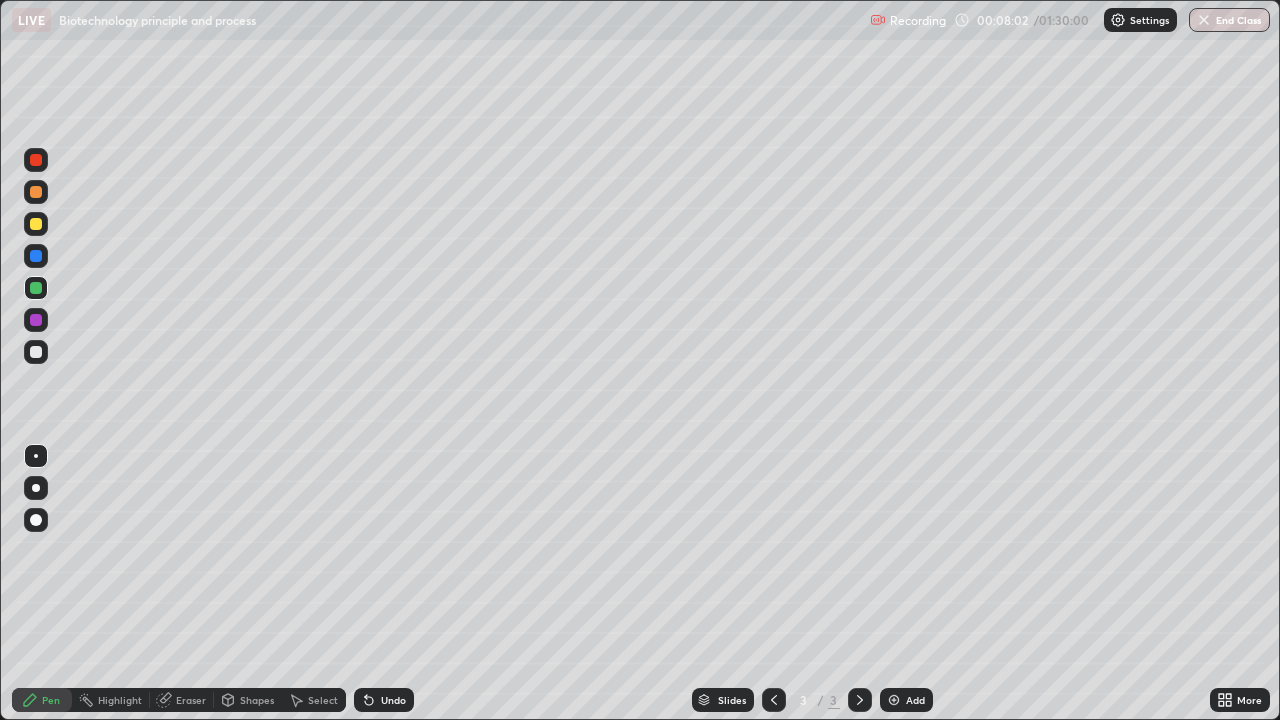 click at bounding box center (36, 224) 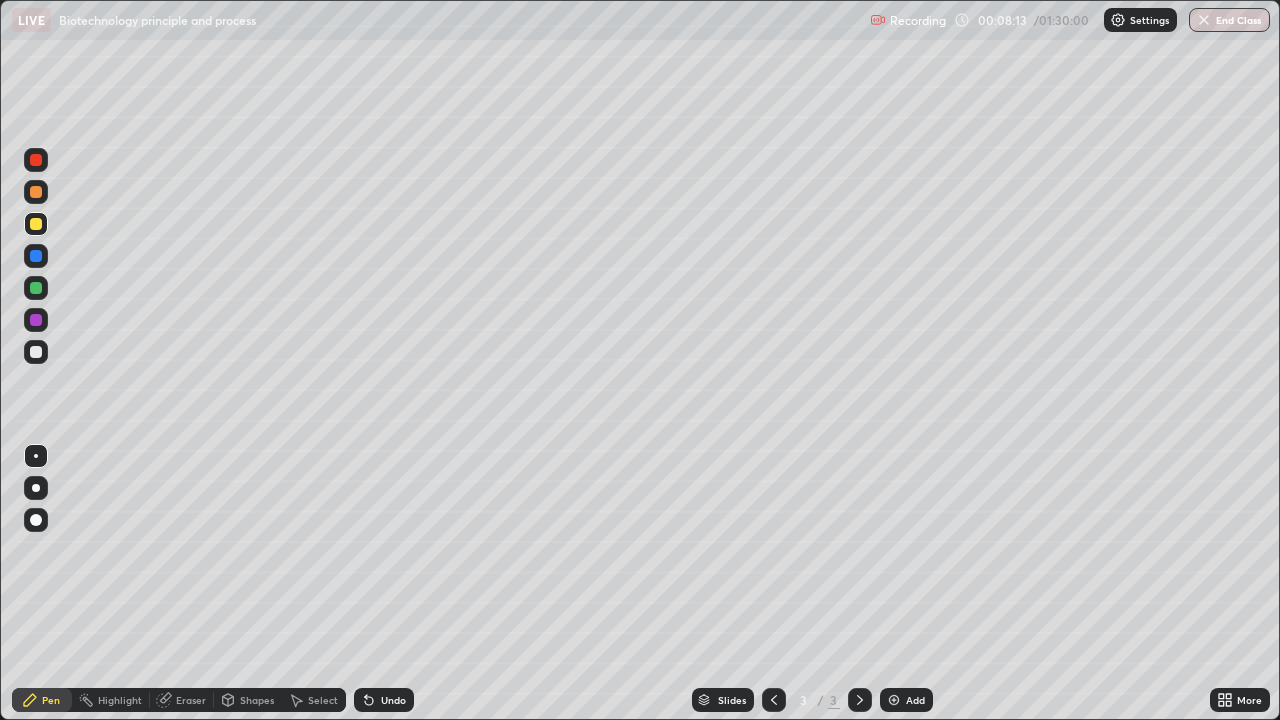 click at bounding box center (36, 352) 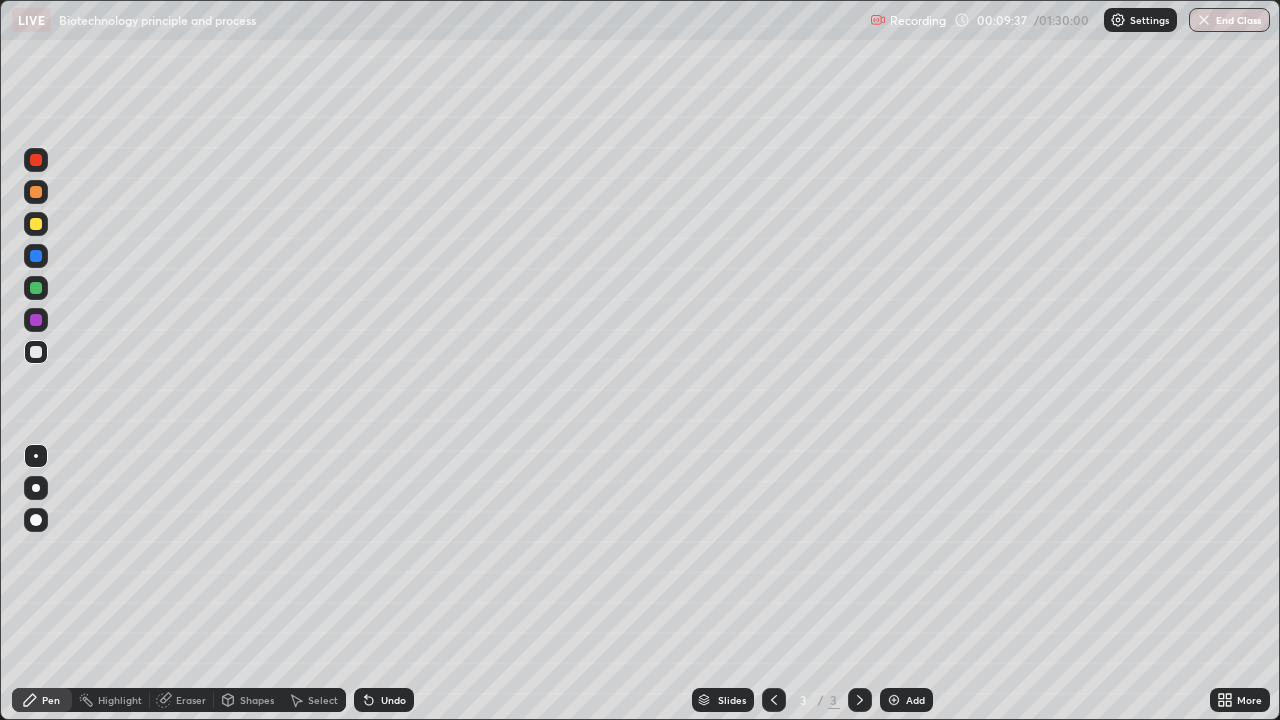 click at bounding box center [36, 352] 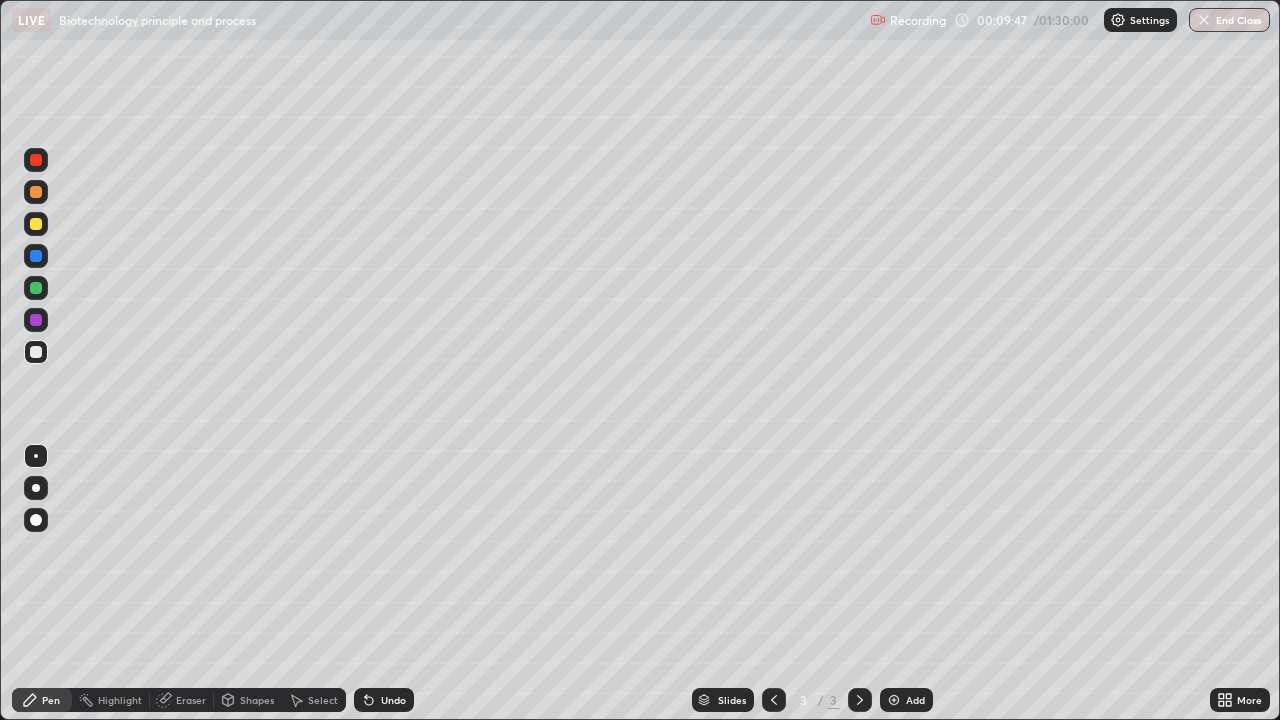 click at bounding box center [36, 224] 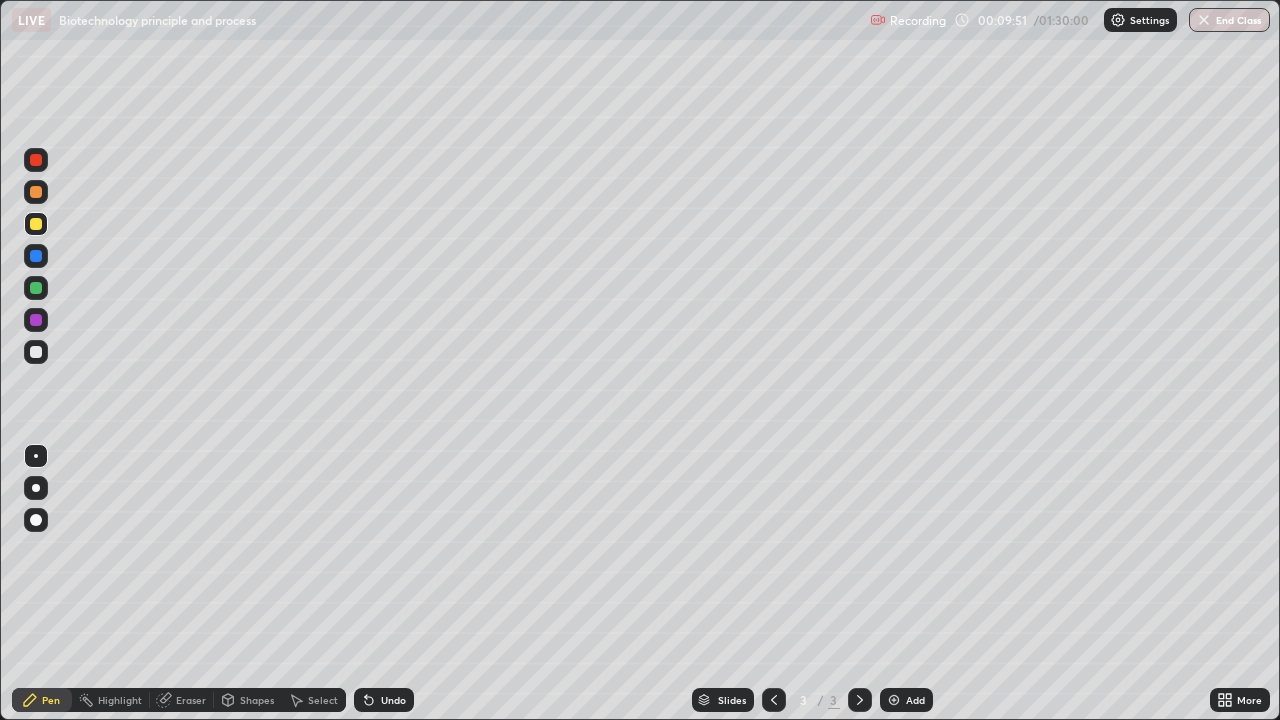 click at bounding box center (36, 352) 